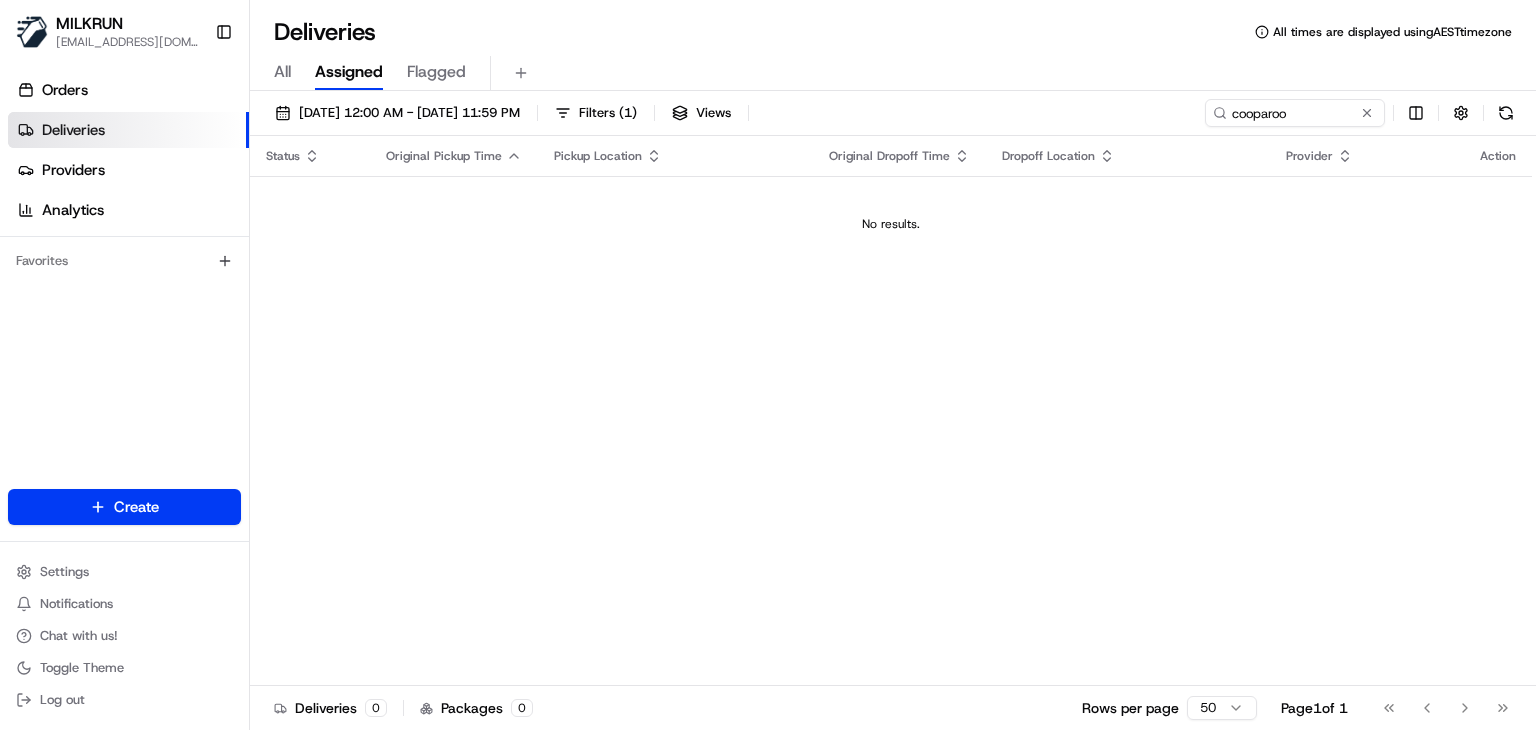 scroll, scrollTop: 0, scrollLeft: 0, axis: both 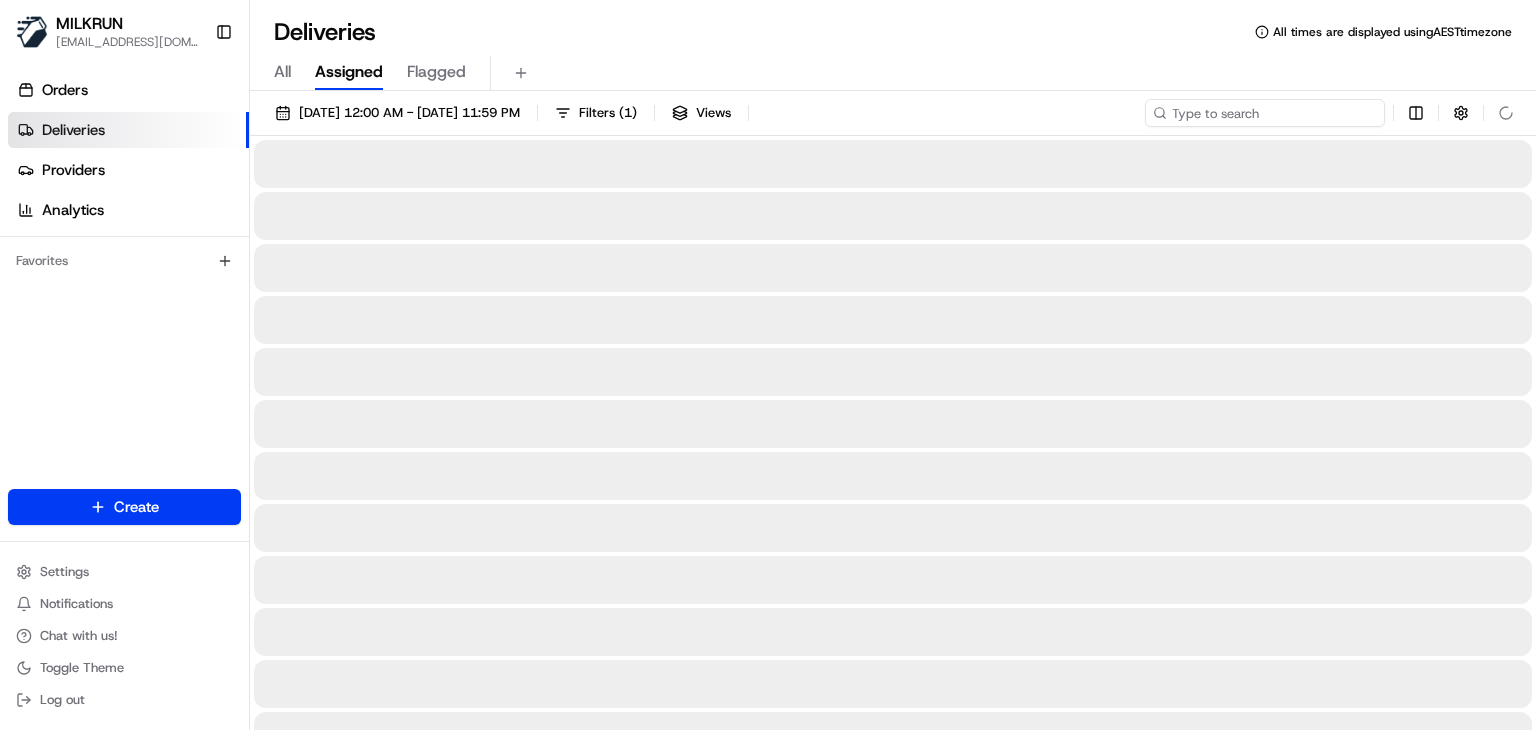 click at bounding box center (1265, 113) 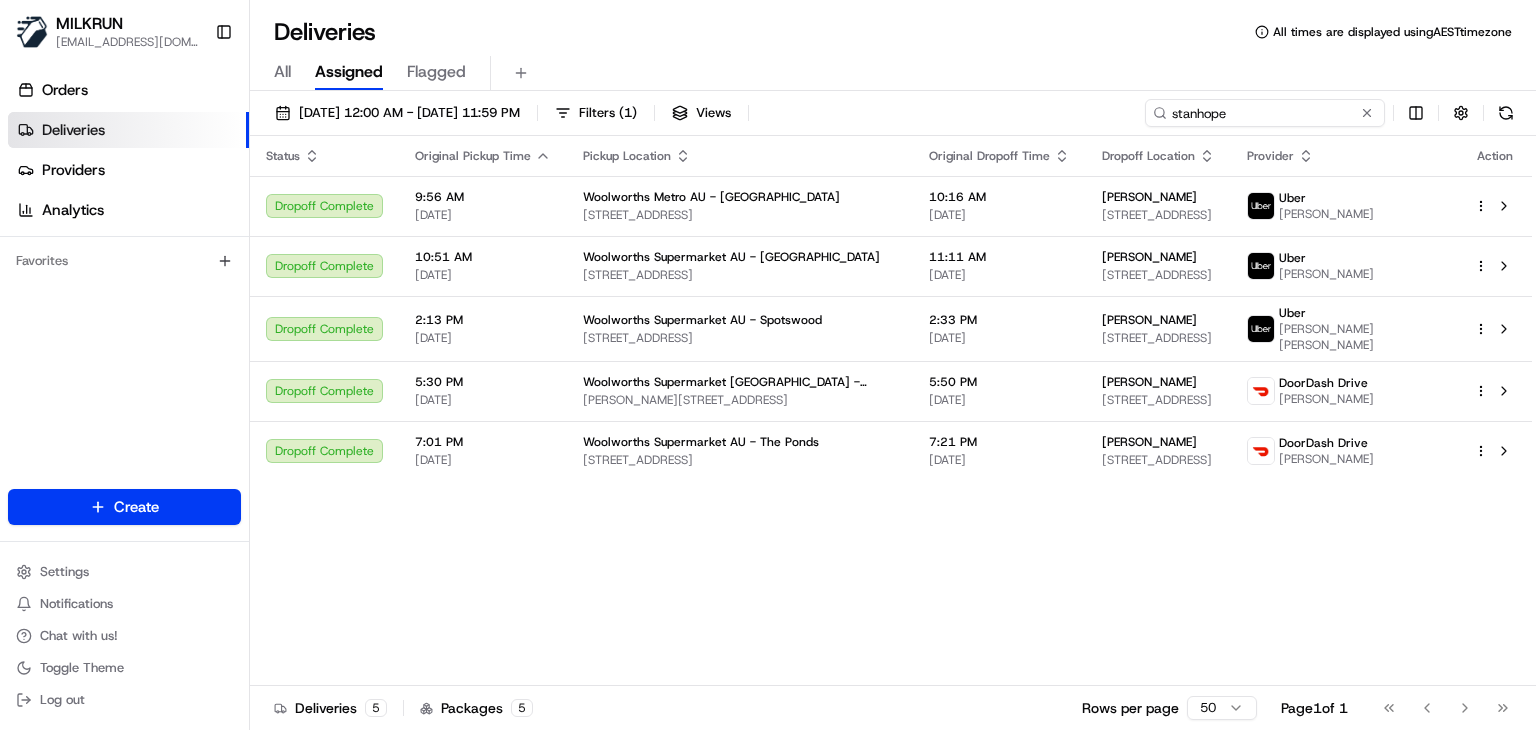 click on "stanhope" at bounding box center [1265, 113] 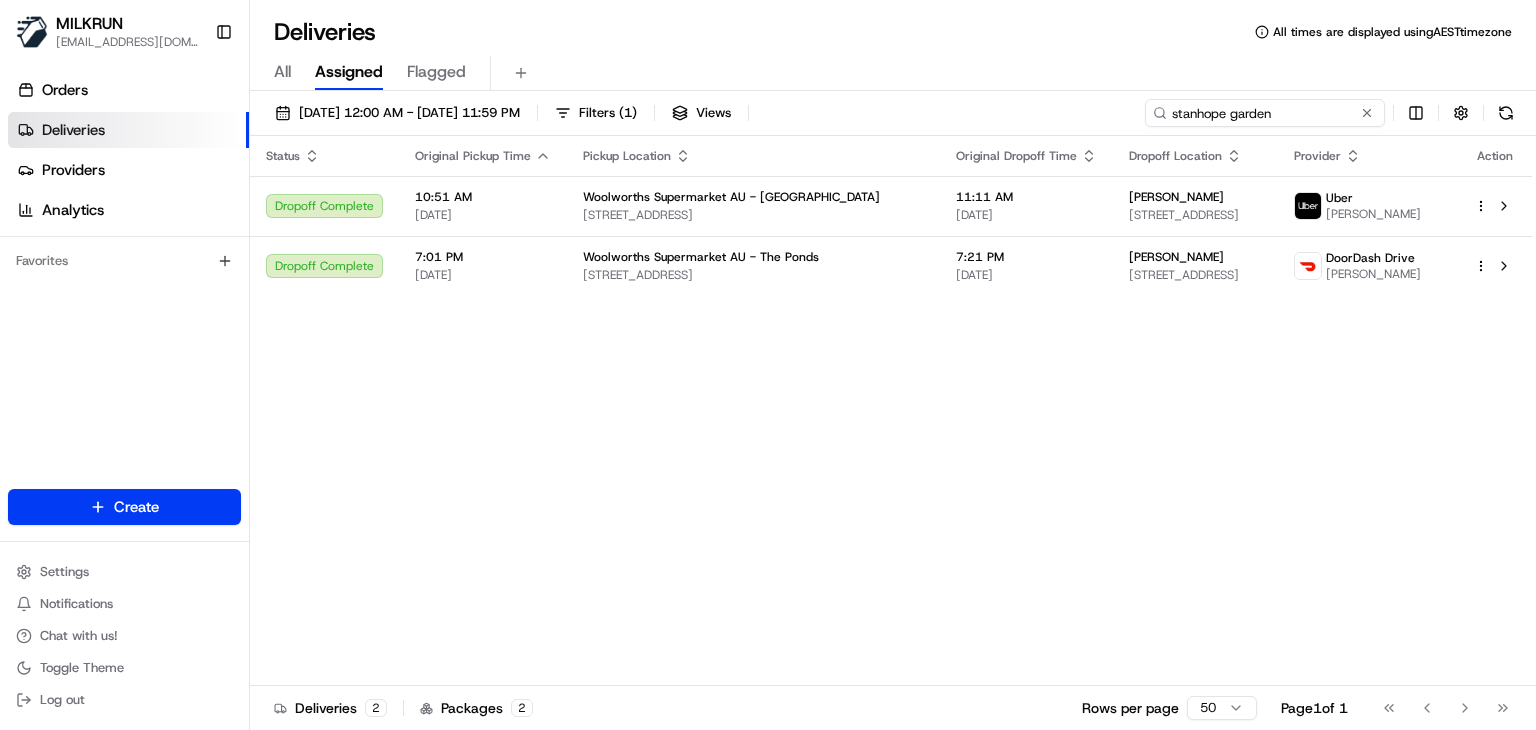 click on "stanhope garden" at bounding box center [1265, 113] 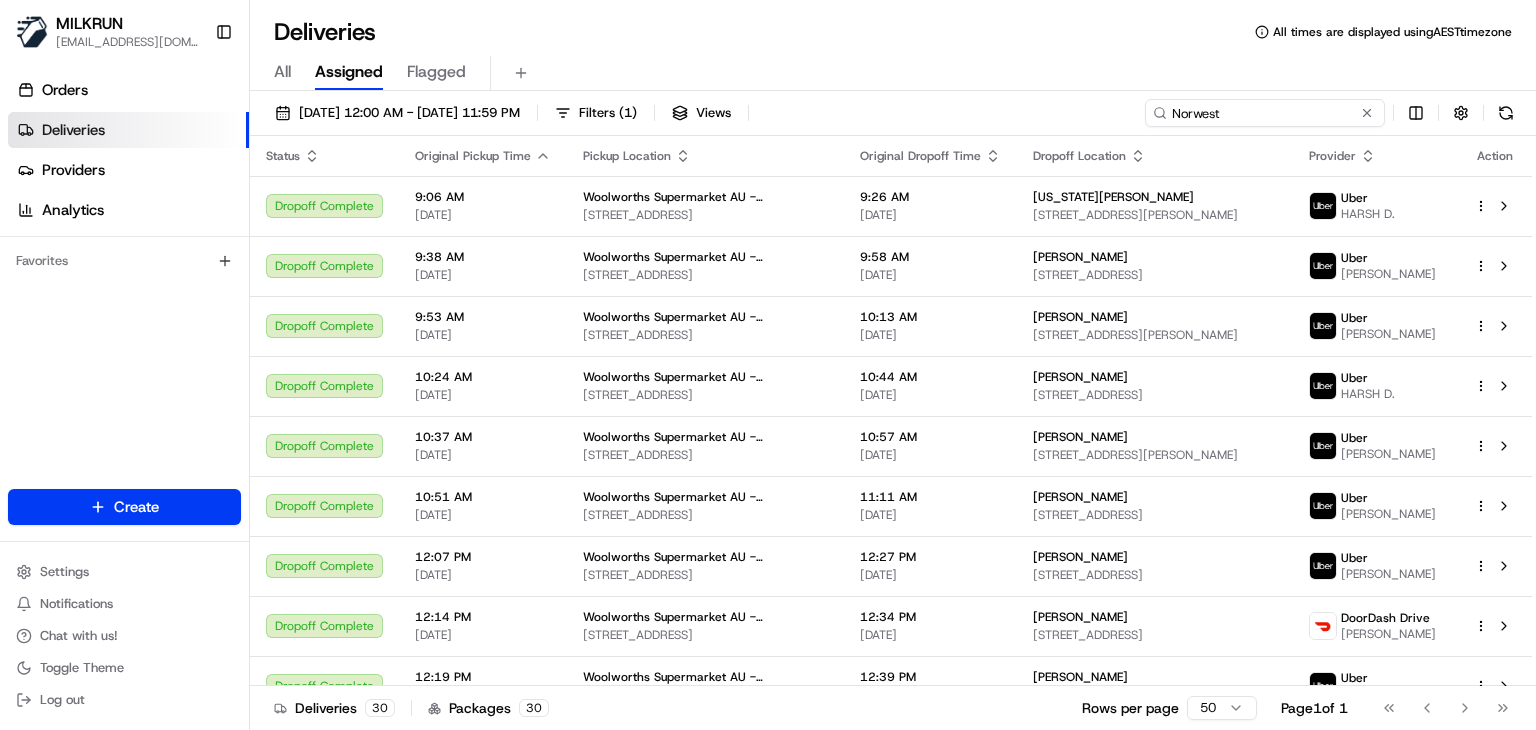 type on "Norwest" 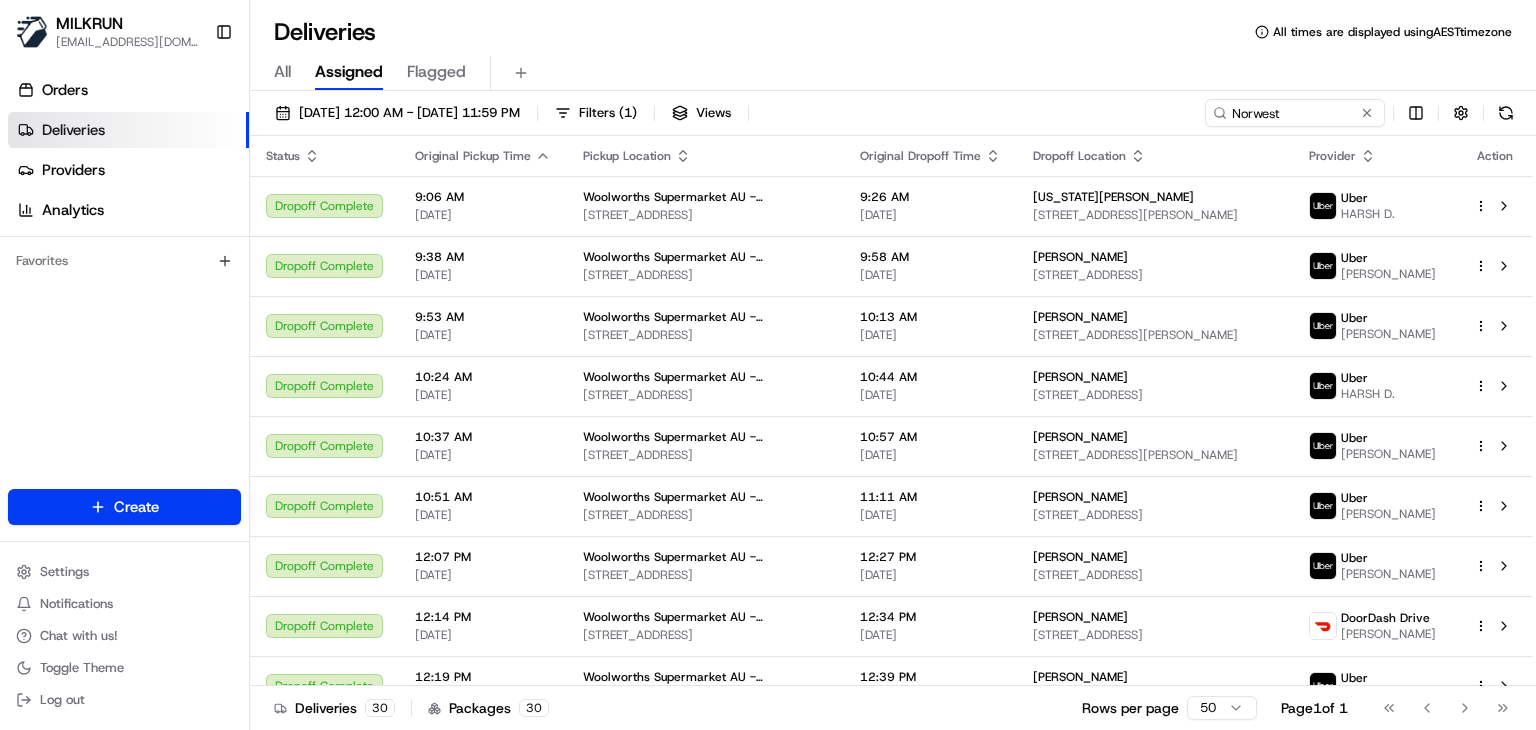click on "All Assigned Flagged" at bounding box center (893, 73) 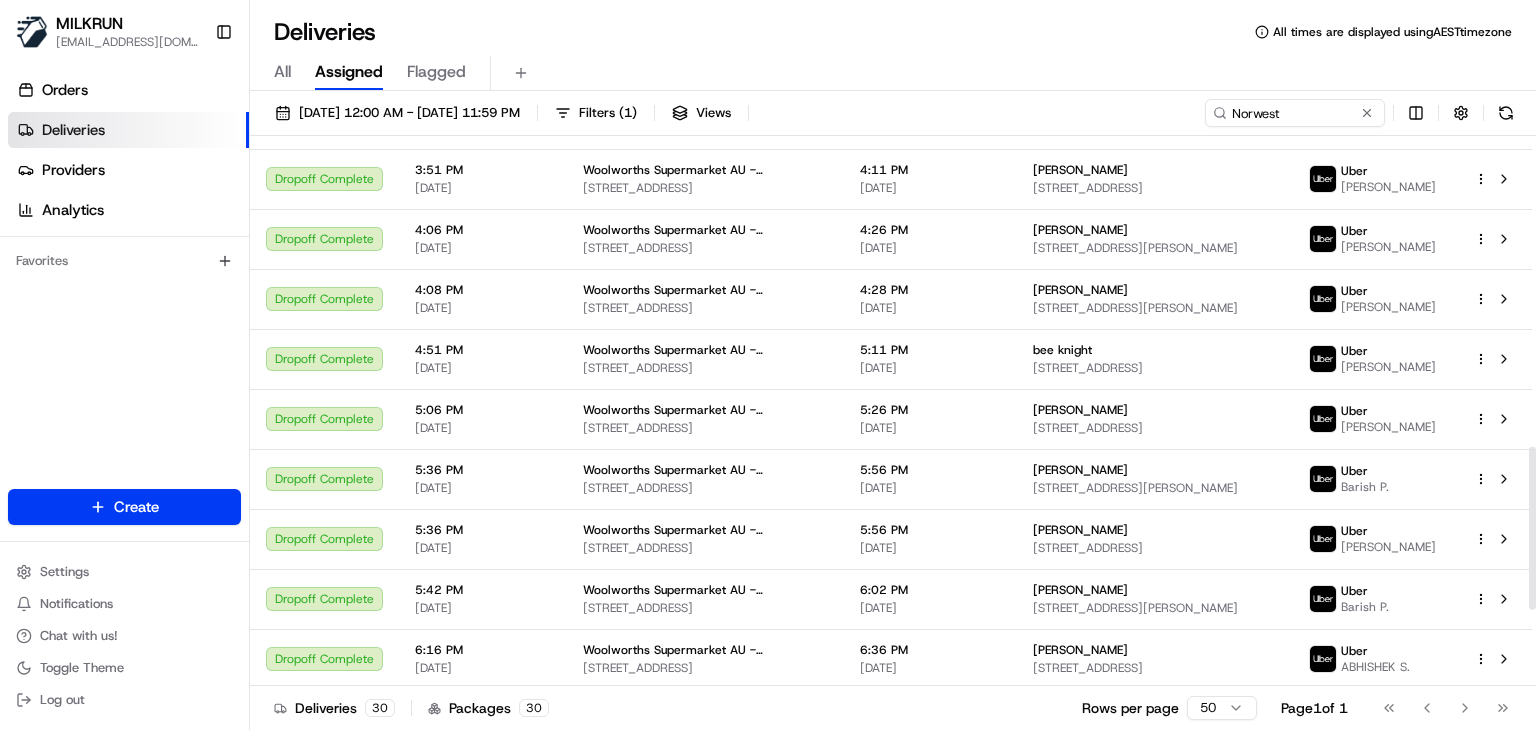 scroll, scrollTop: 1304, scrollLeft: 0, axis: vertical 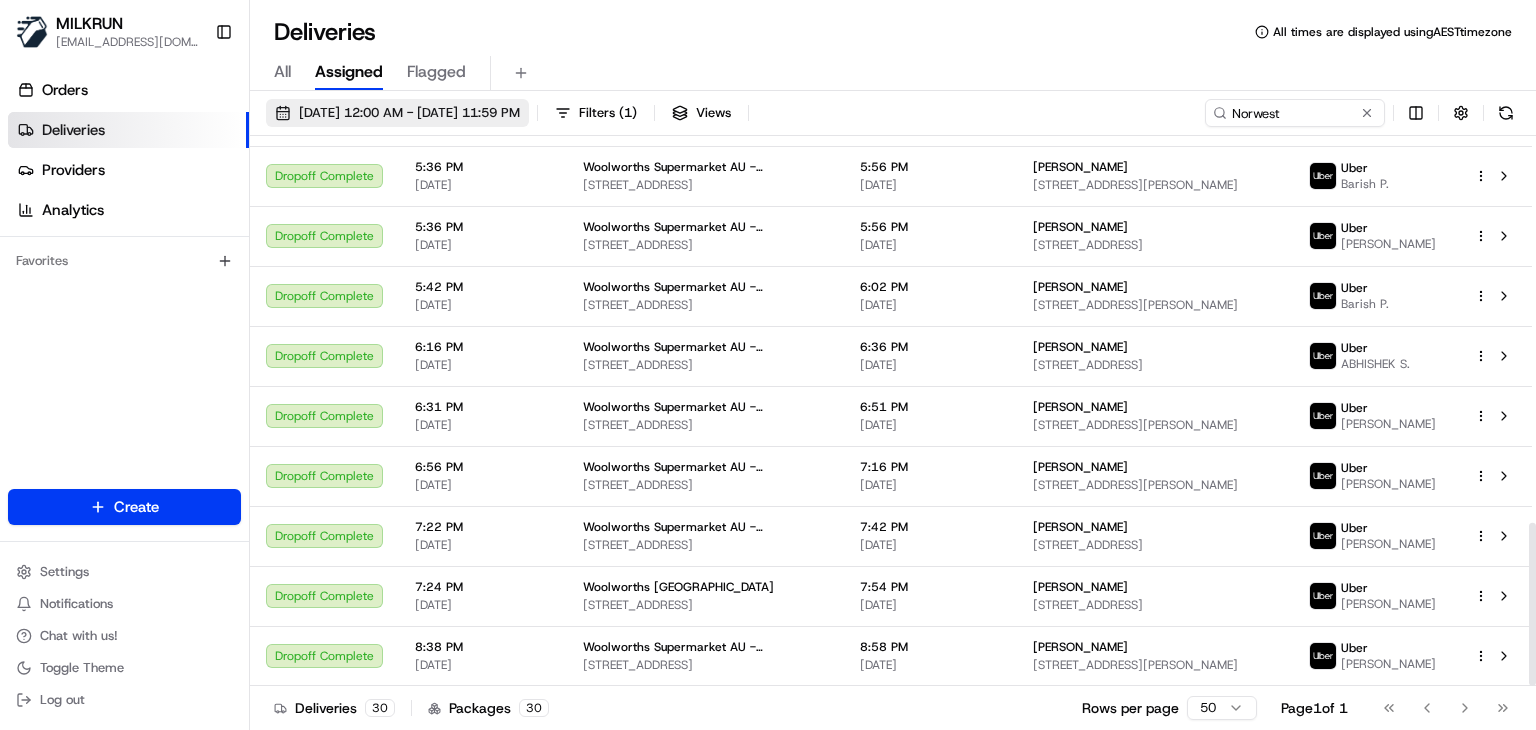 click on "17/07/2025 12:00 AM - 17/07/2025 11:59 PM" at bounding box center [409, 113] 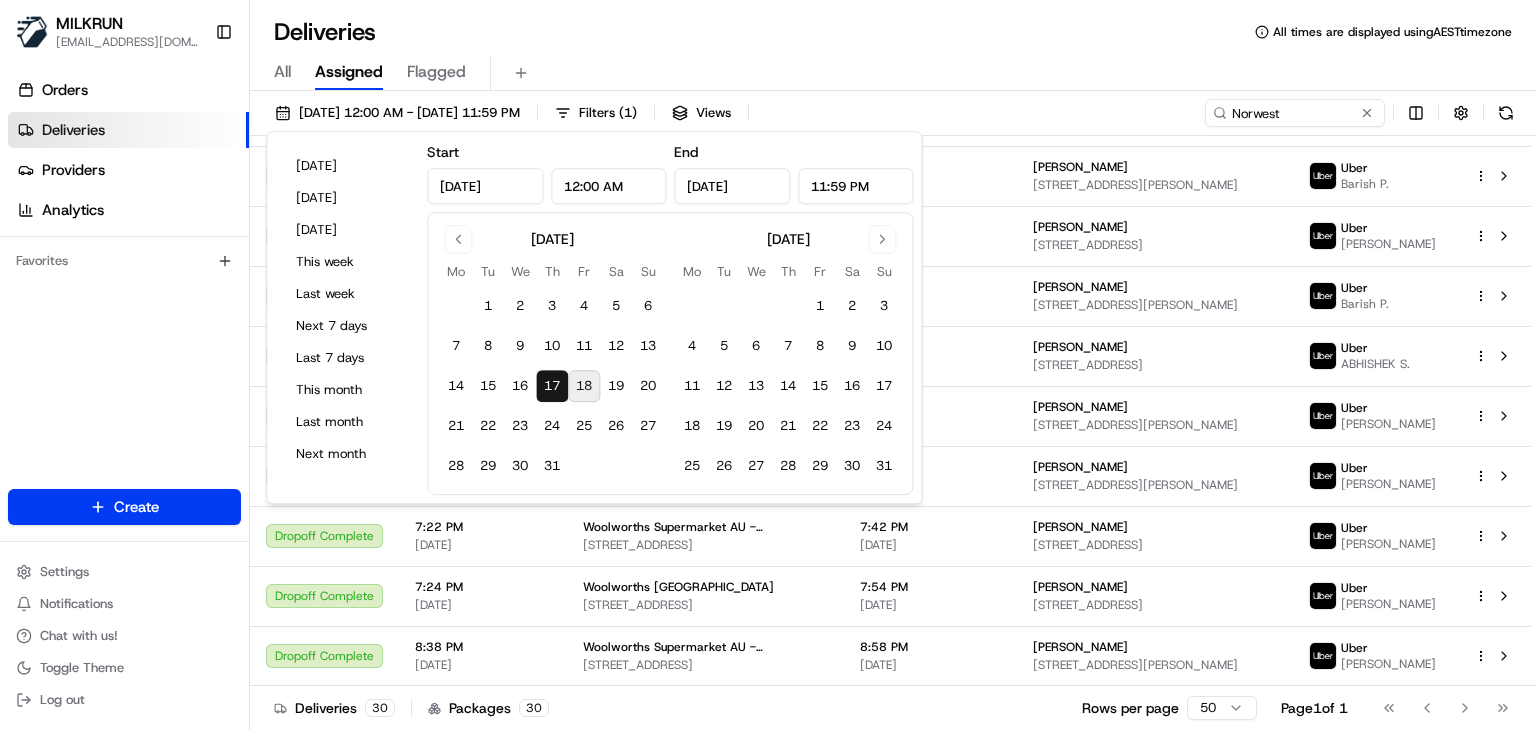 click on "18" at bounding box center [584, 386] 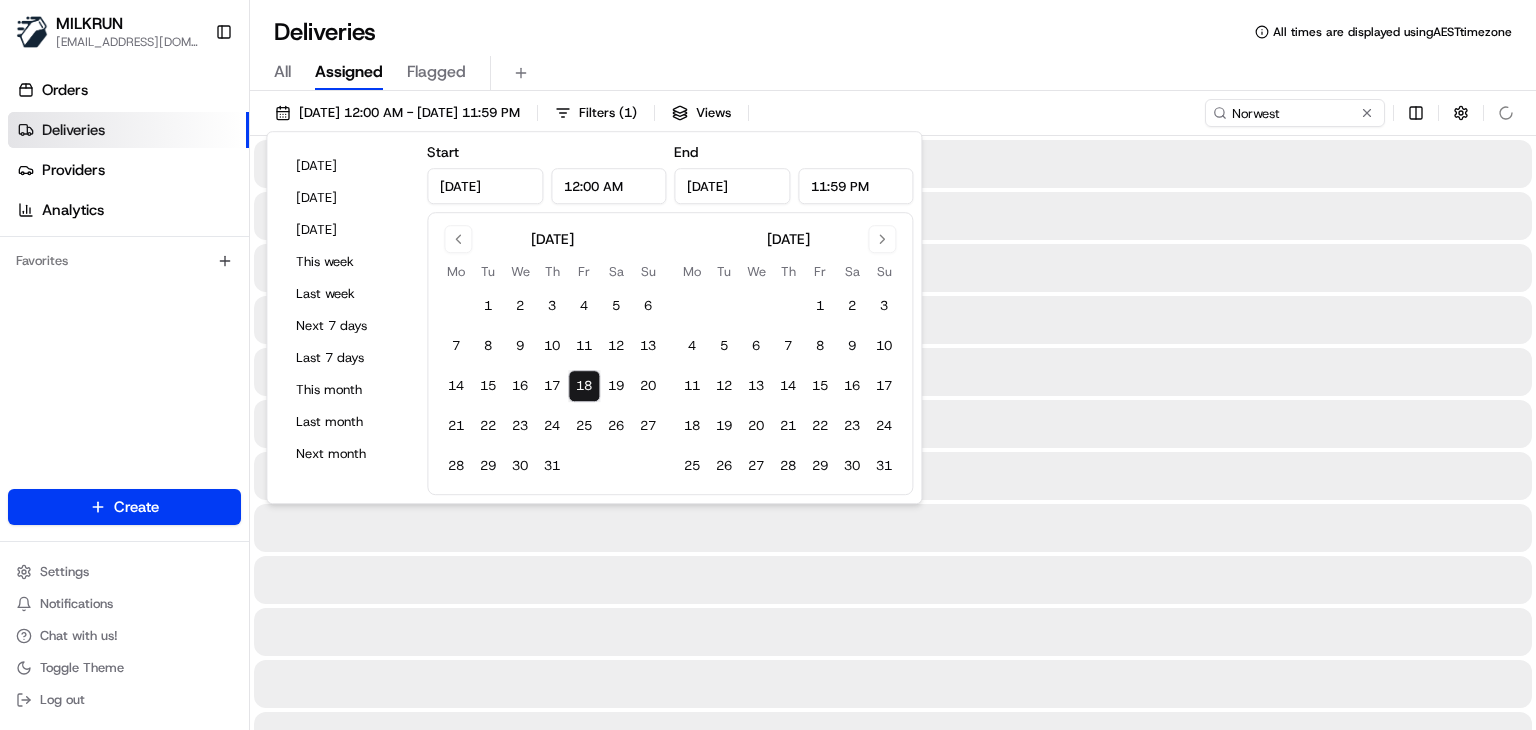 click on "18" at bounding box center (584, 386) 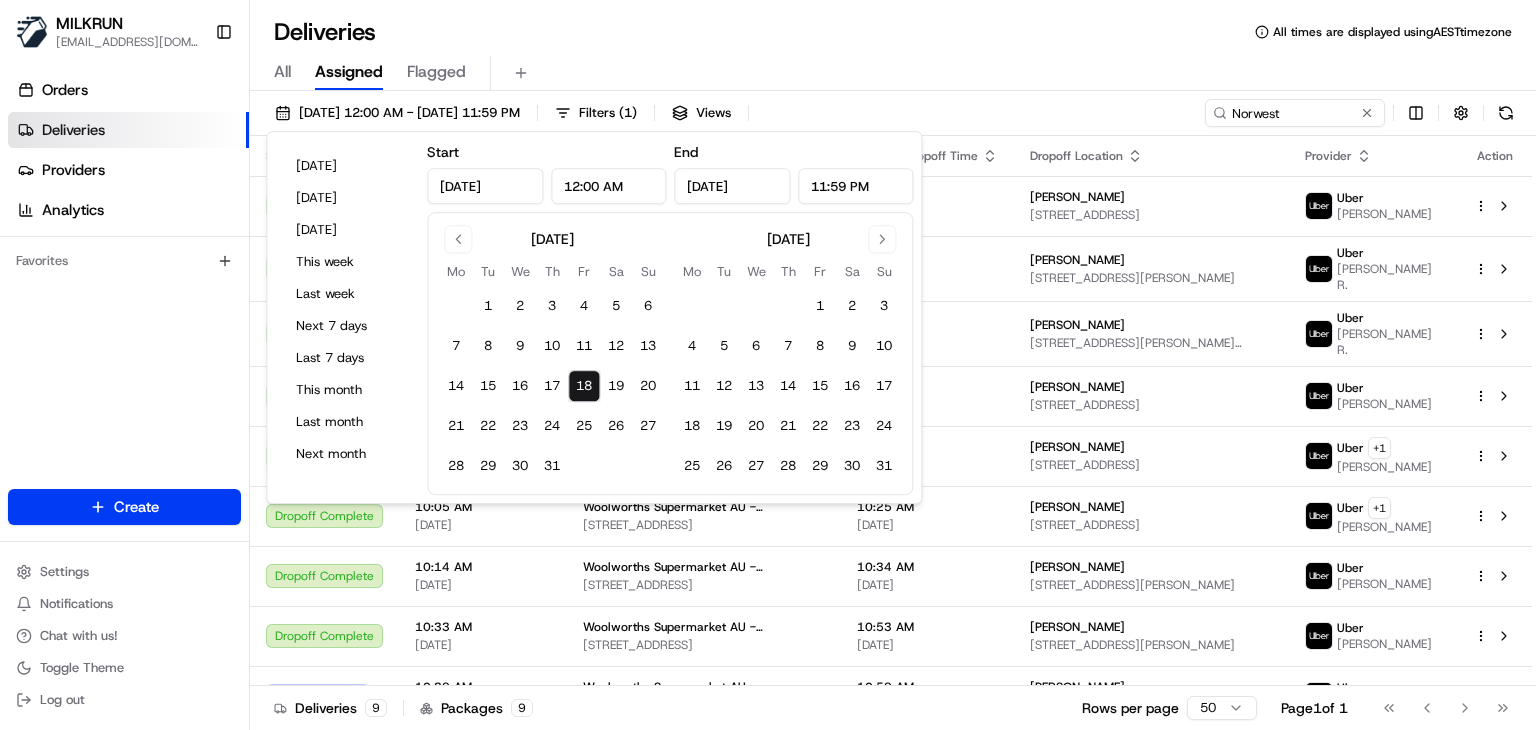 click on "All Assigned Flagged" at bounding box center (893, 69) 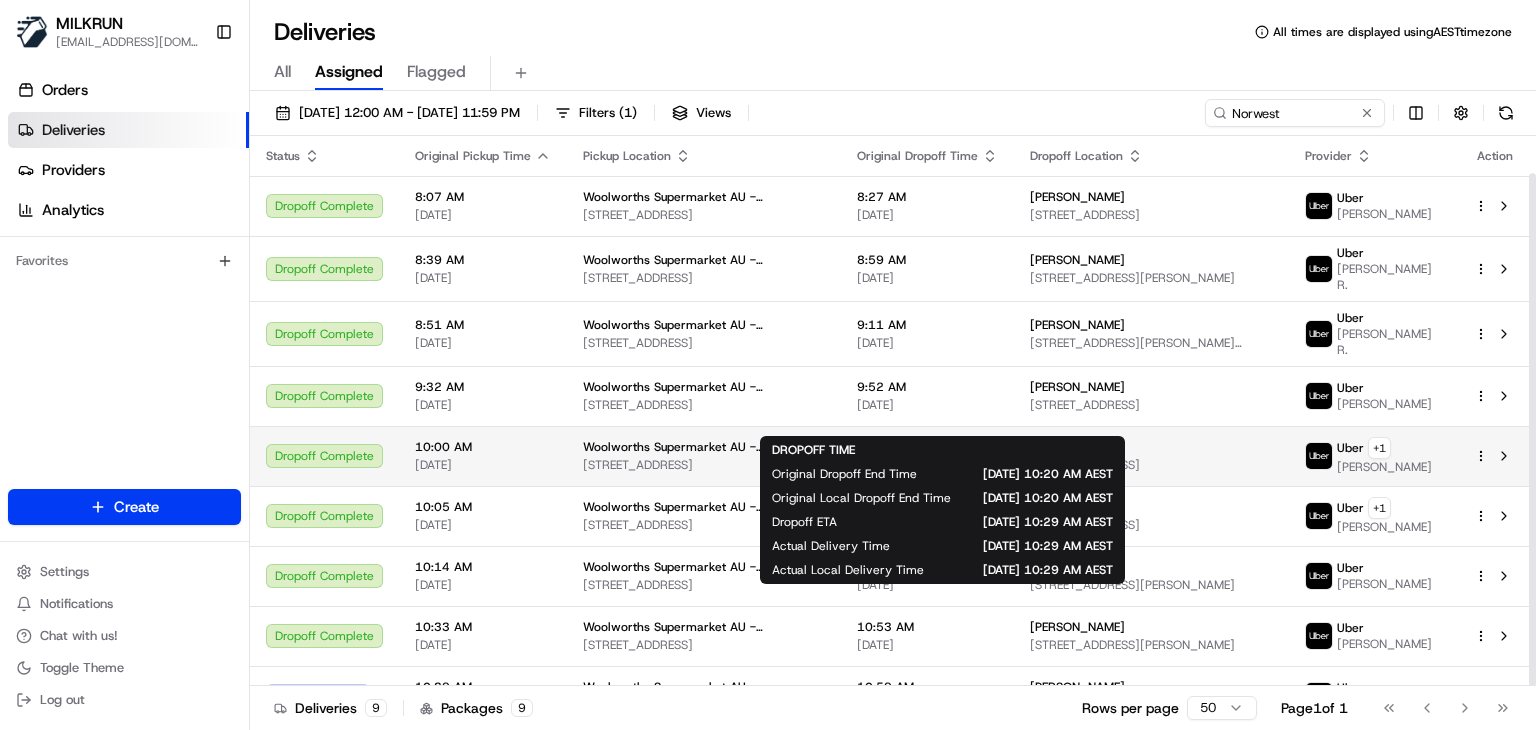 scroll, scrollTop: 40, scrollLeft: 0, axis: vertical 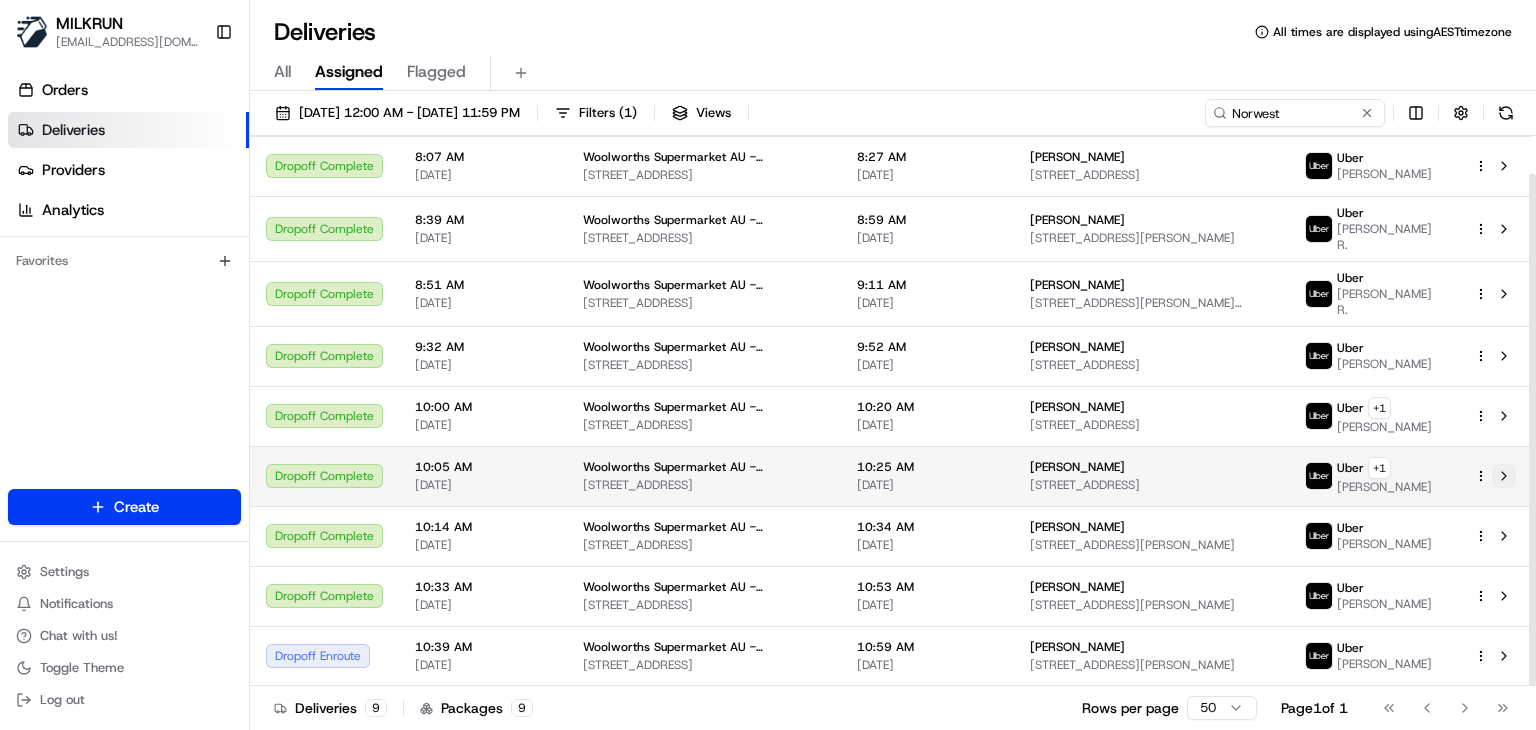 click at bounding box center [1504, 476] 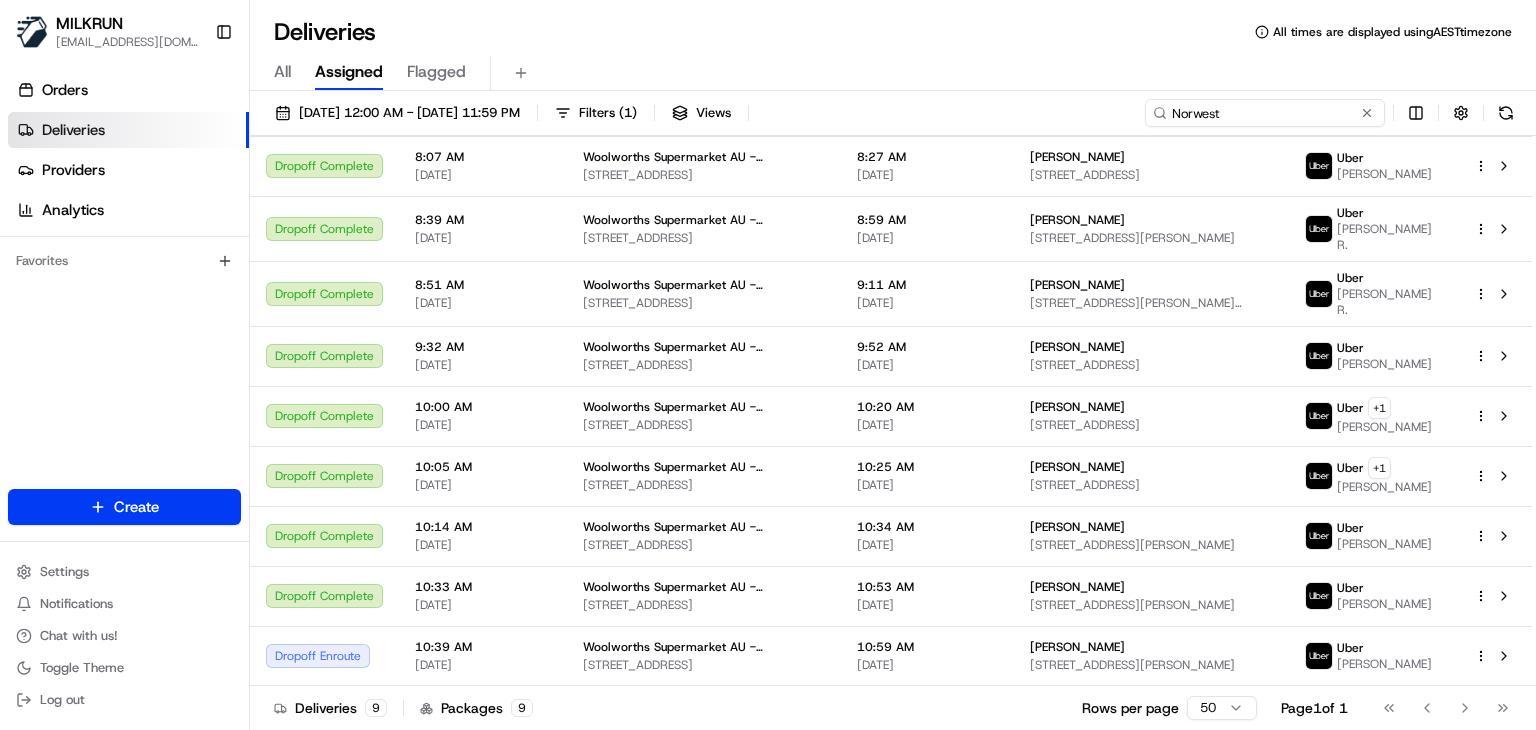 click on "Norwest" at bounding box center (1265, 113) 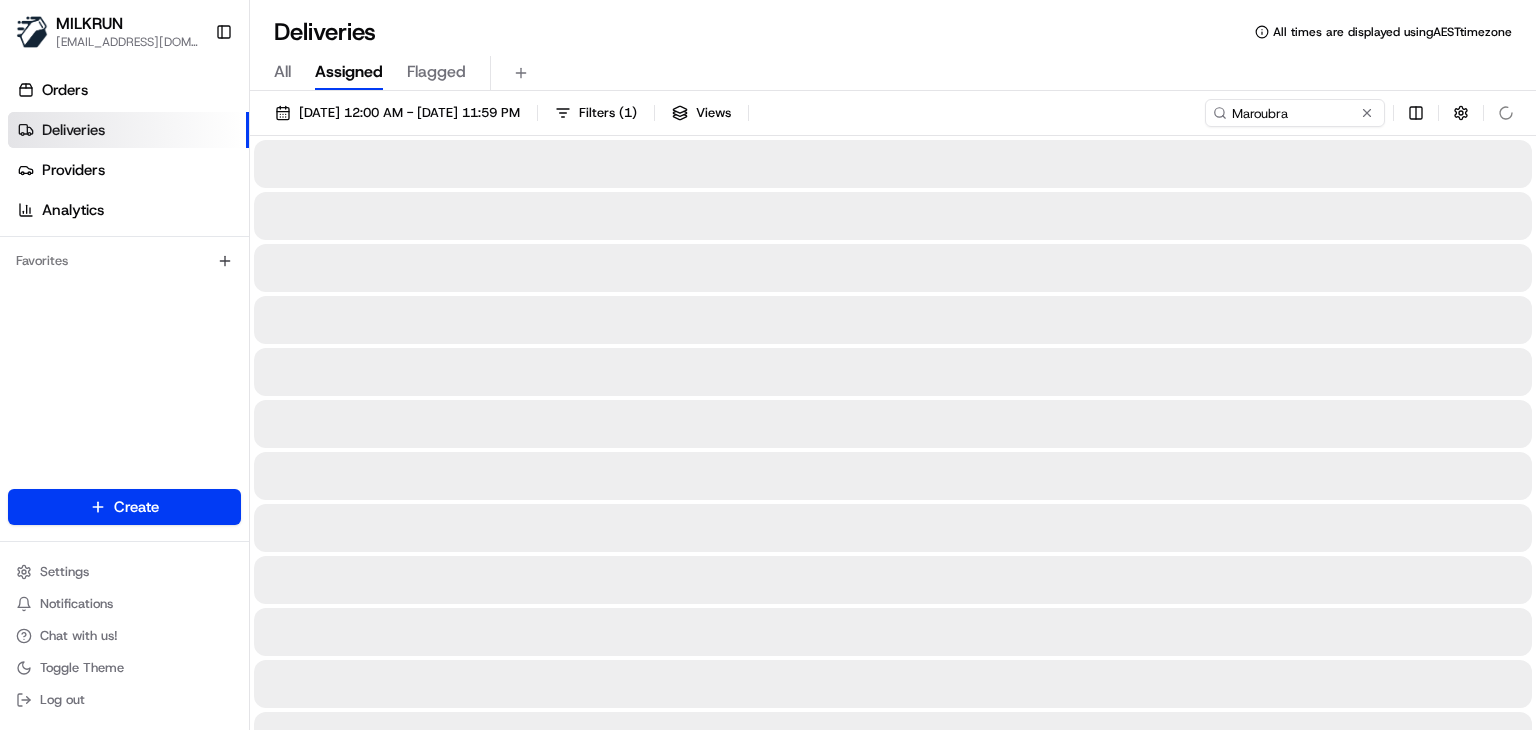 click on "All Assigned Flagged" at bounding box center (893, 73) 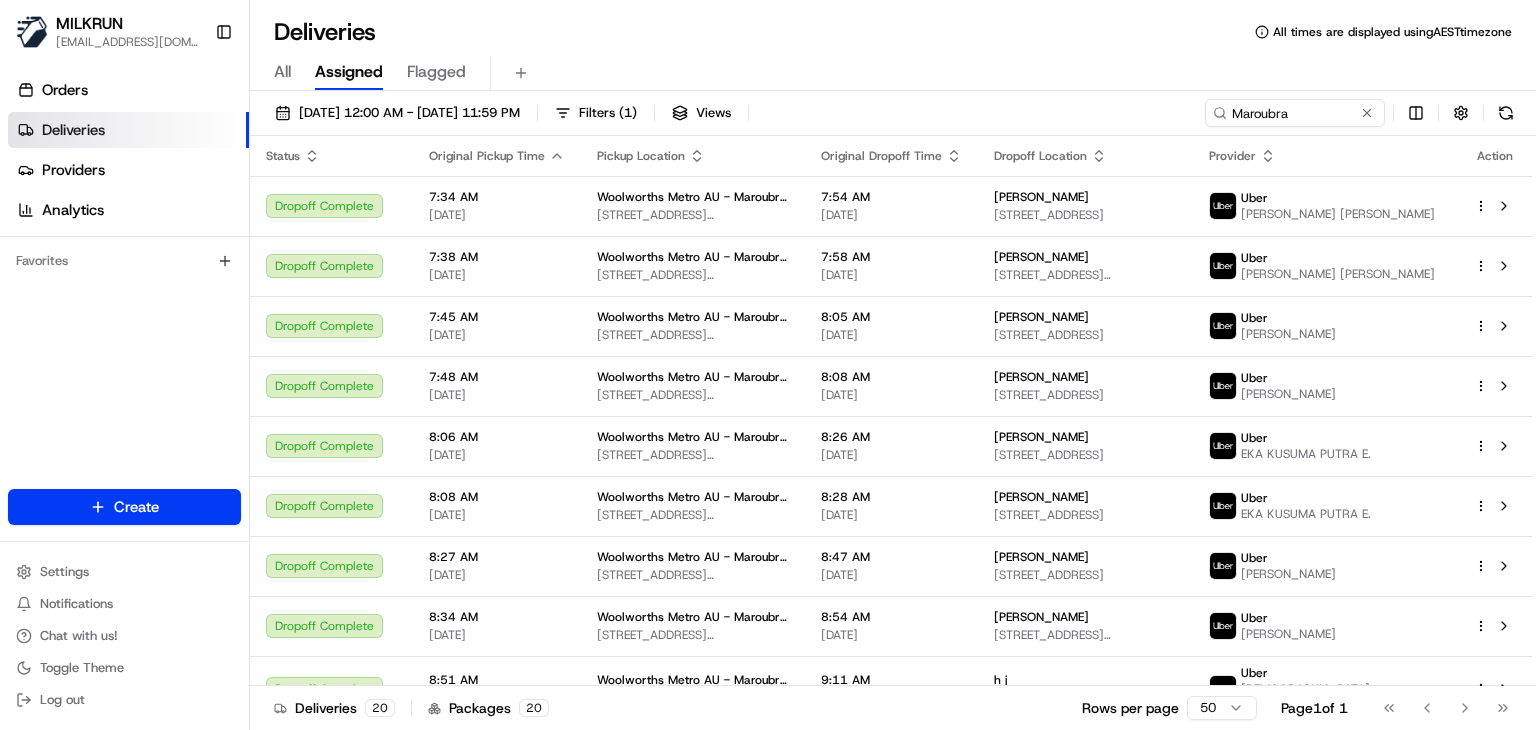 click on "All Assigned Flagged" at bounding box center (893, 69) 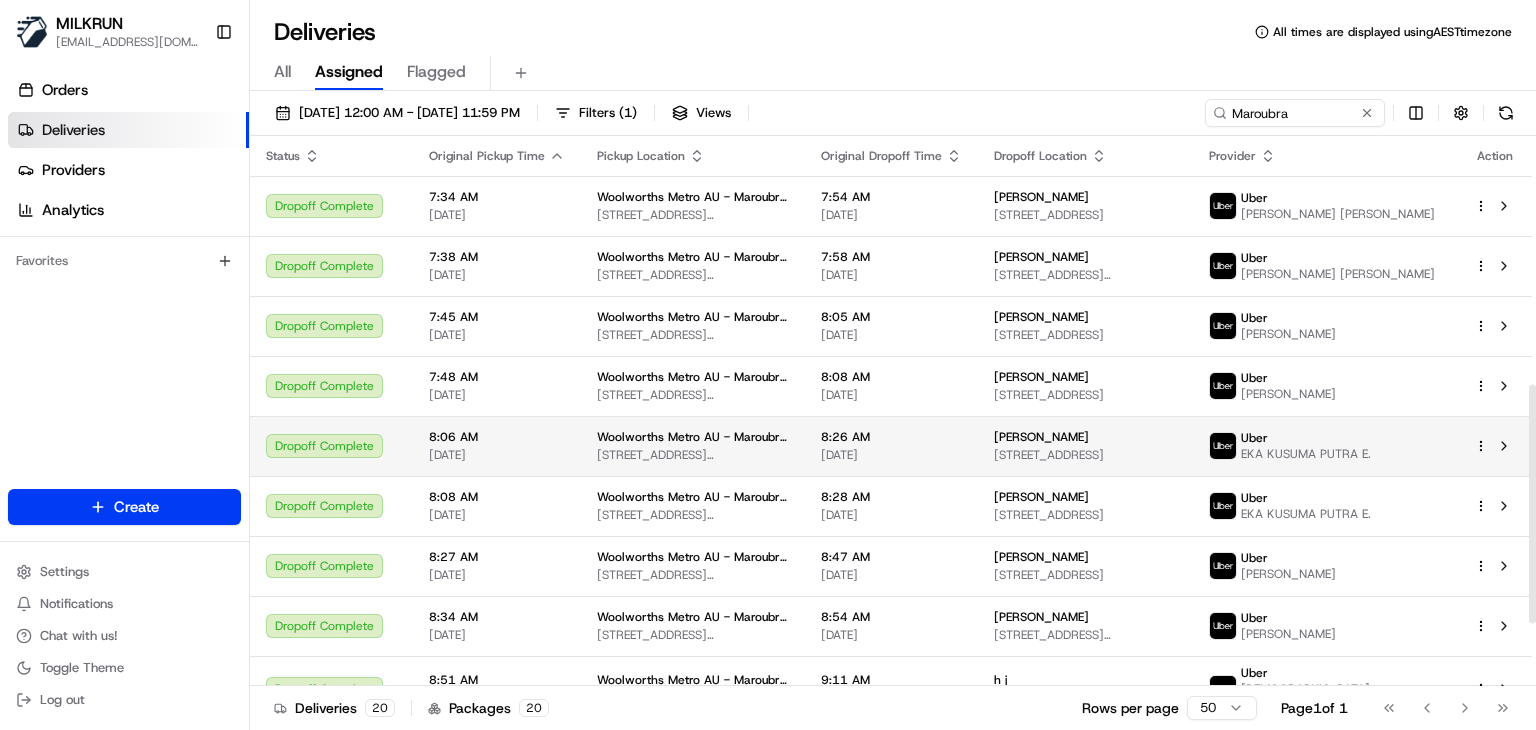 scroll, scrollTop: 714, scrollLeft: 0, axis: vertical 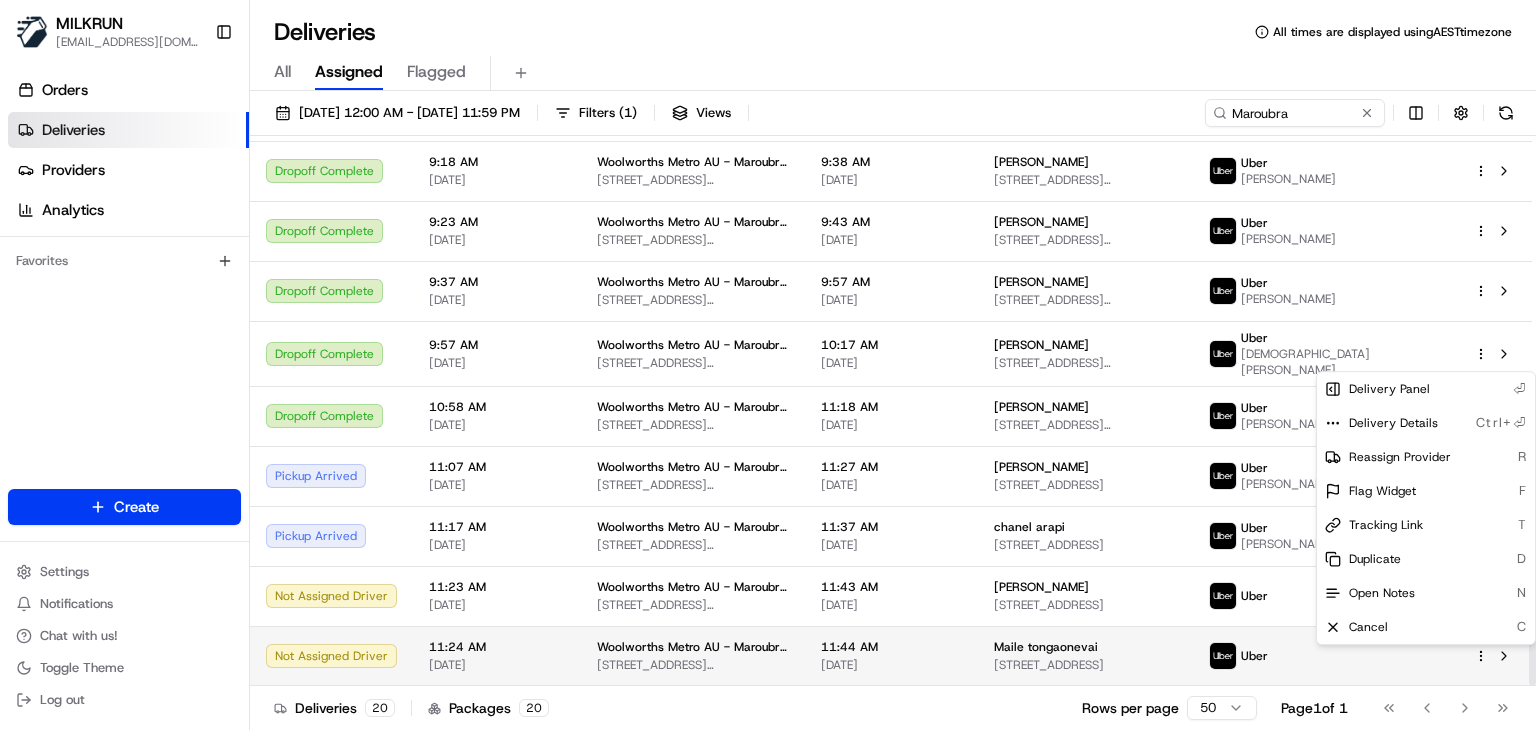 click on "MILKRUN ssubedi2@woolworths.com.au Toggle Sidebar Orders Deliveries Providers Analytics Favorites Main Menu Members & Organization Organization Users Roles Preferences Customization Tracking Orchestration Automations Locations Pickup Locations Dropoff Locations AI Support Call Agent Billing Billing Refund Requests Integrations Notification Triggers Webhooks API Keys Request Logs Create Settings Notifications Chat with us! Toggle Theme Log out Deliveries All times are displayed using  AEST  timezone All Assigned Flagged 18/07/2025 12:00 AM - 18/07/2025 11:59 PM Filters ( 1 ) Views Maroubra Status Original Pickup Time Pickup Location Original Dropoff Time Dropoff Location Provider Action Dropoff Complete 7:34 AM 18/07/2025 Woolworths Metro AU - Maroubra CNV 3 Meagher Ave, shop 6, Maroubra, NSW 2035, AU 7:54 AM 18/07/2025 Grace Robinson unit 10/90 Coogee Bay Road, Coogee, NSW 2034, AU Uber BONG SANDY PINTORO B. Dropoff Complete 7:38 AM 18/07/2025 Woolworths Metro AU - Maroubra CNV 7:58 AM Uber 20" at bounding box center (768, 365) 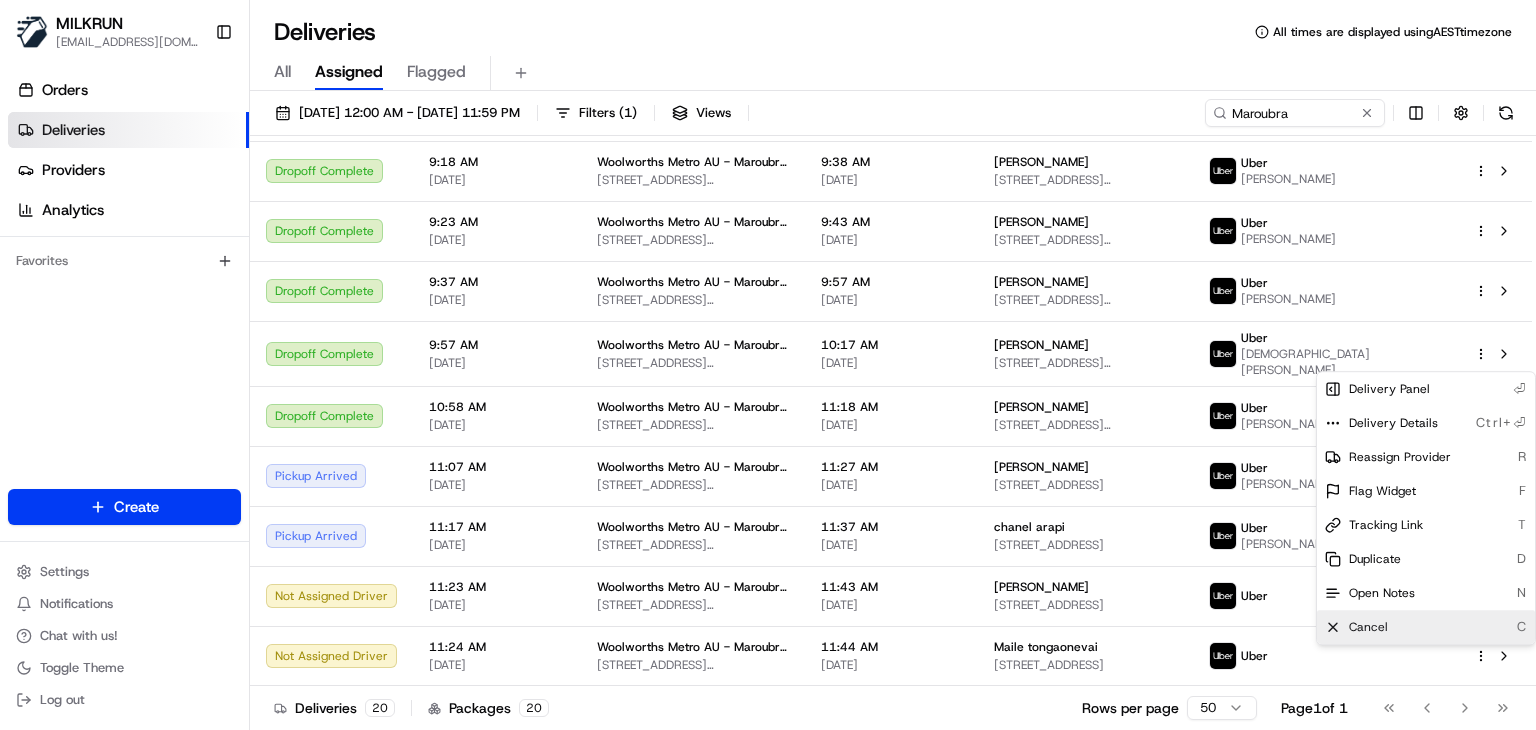 click on "Cancel C" at bounding box center [1426, 627] 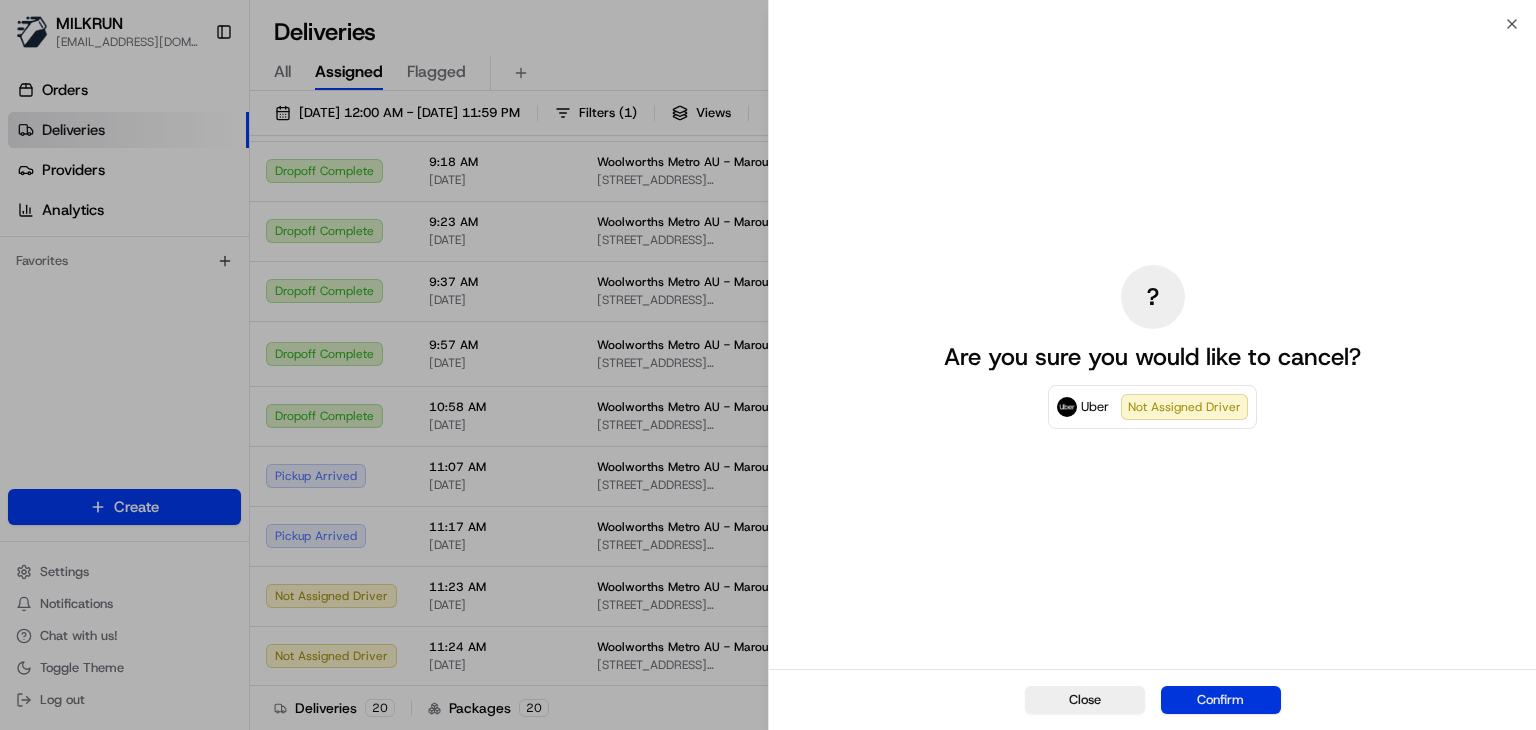 click on "Confirm" at bounding box center (1221, 700) 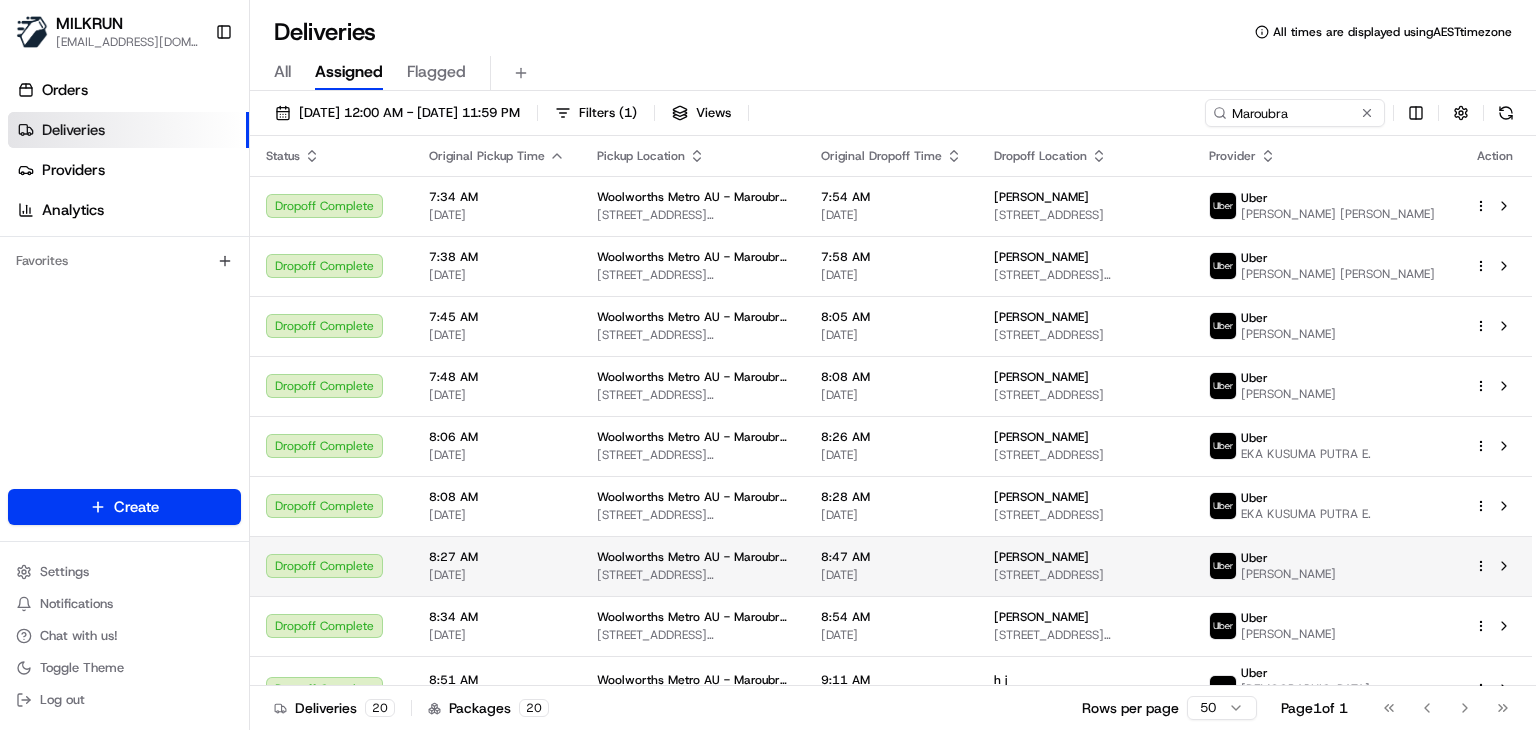 scroll, scrollTop: 714, scrollLeft: 0, axis: vertical 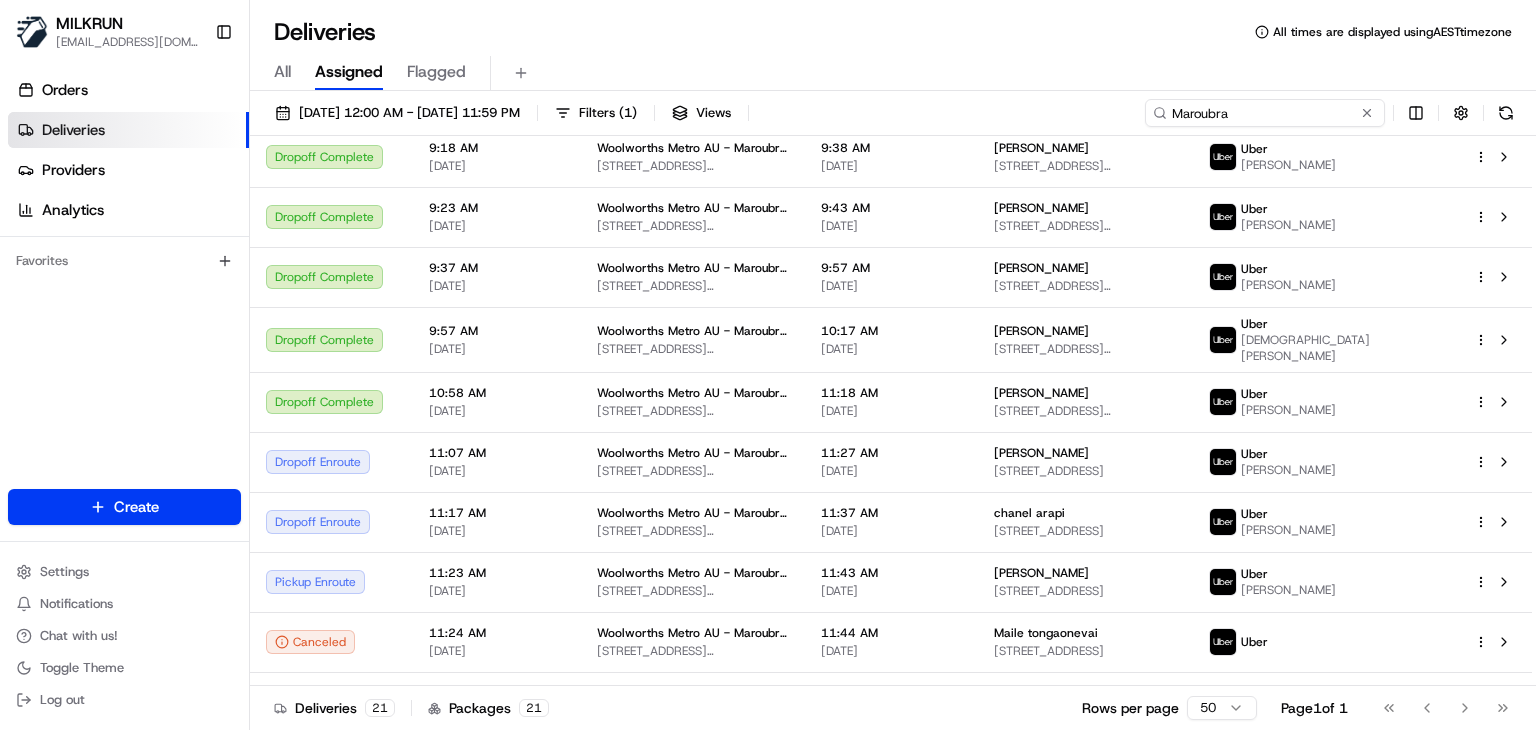 click on "Maroubra" at bounding box center [1265, 113] 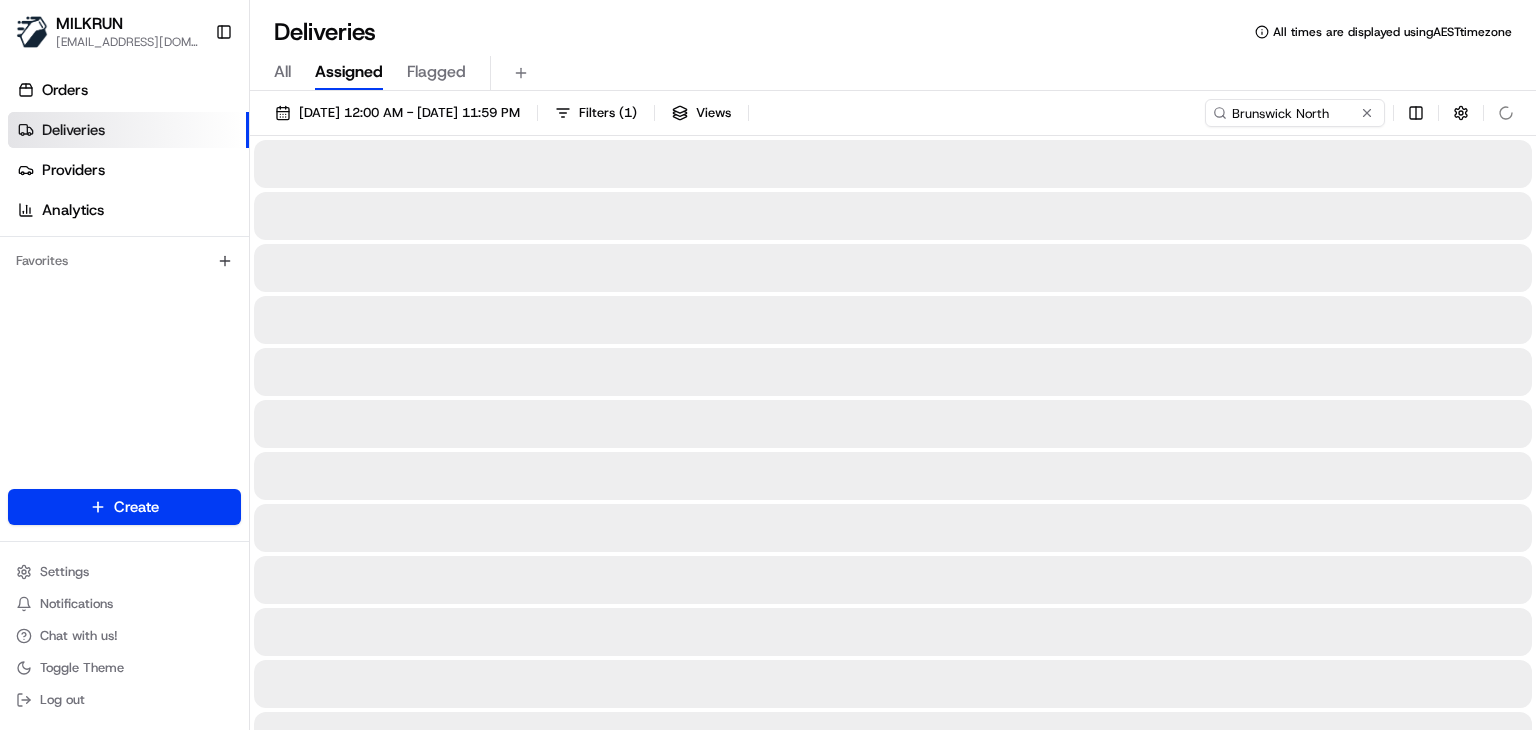 click on "All Assigned Flagged" at bounding box center (893, 69) 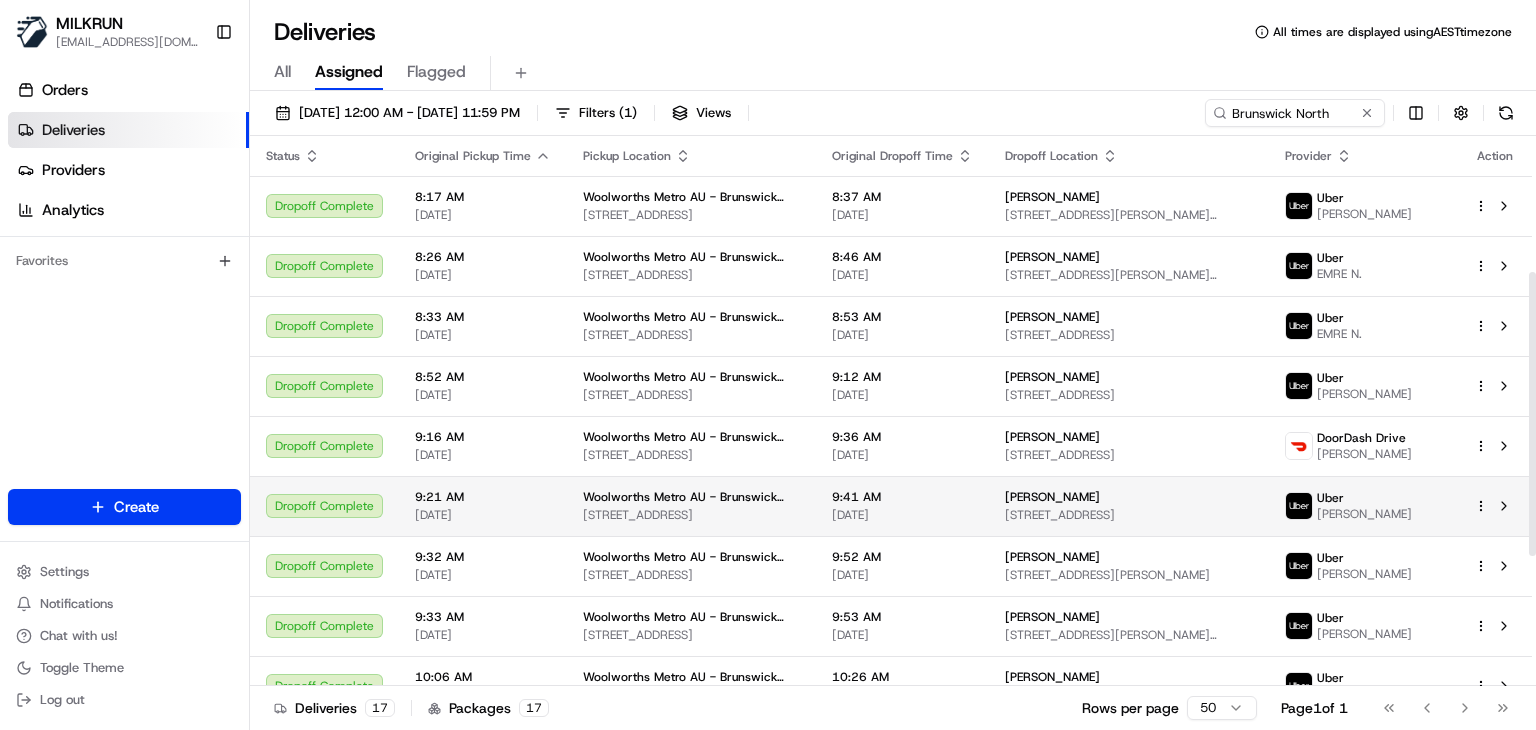 scroll, scrollTop: 515, scrollLeft: 0, axis: vertical 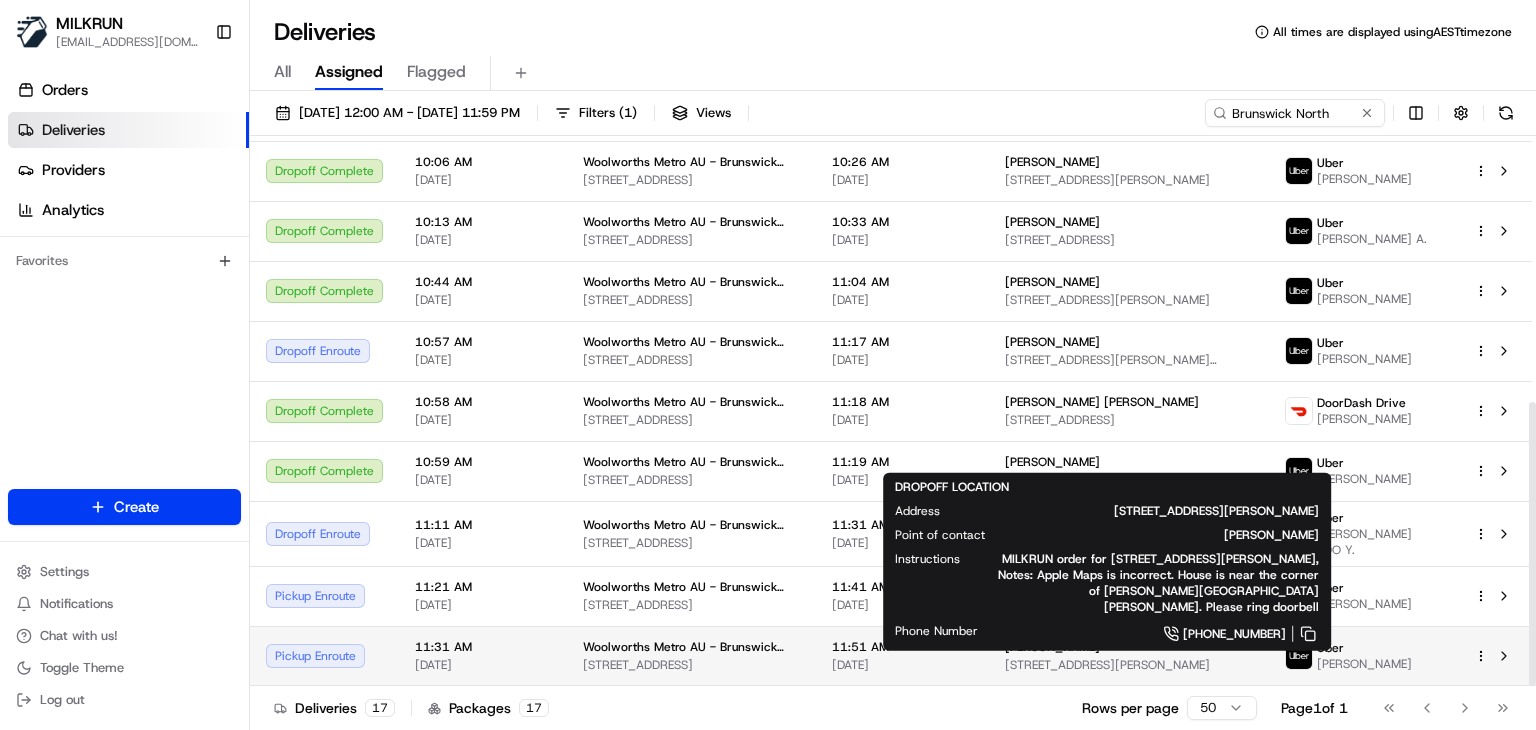 drag, startPoint x: 1104, startPoint y: 641, endPoint x: 992, endPoint y: 642, distance: 112.00446 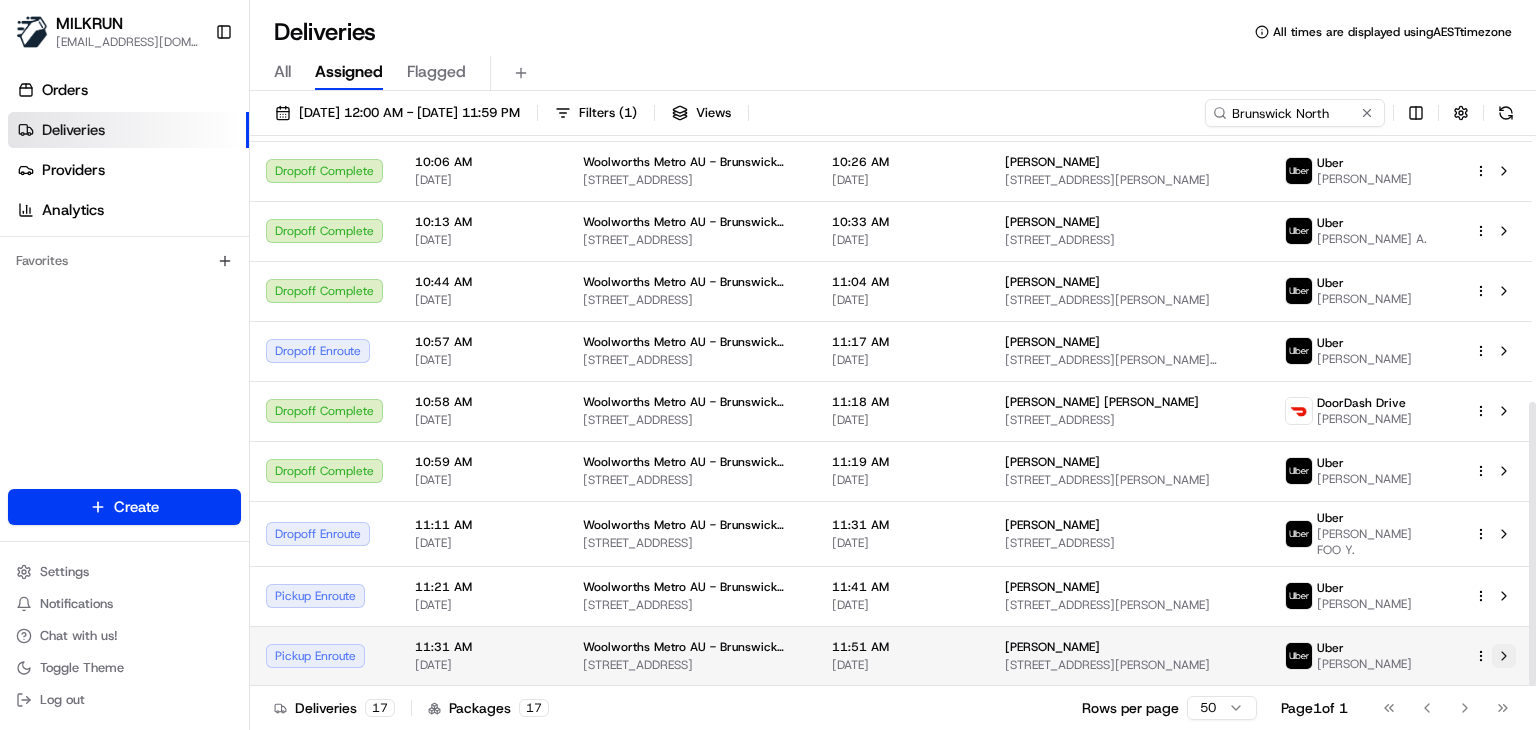 click at bounding box center [1504, 656] 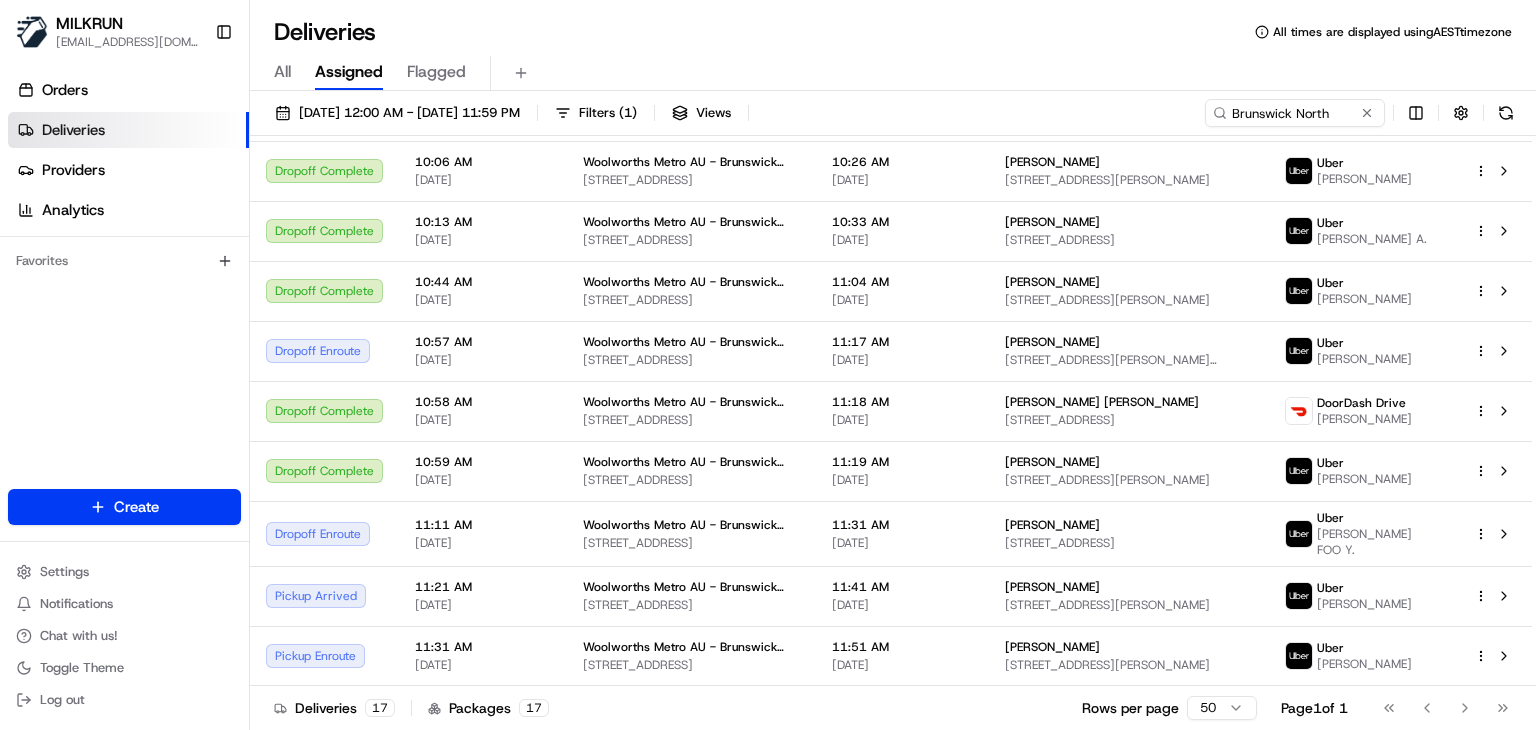 click on "All Assigned Flagged" at bounding box center (893, 73) 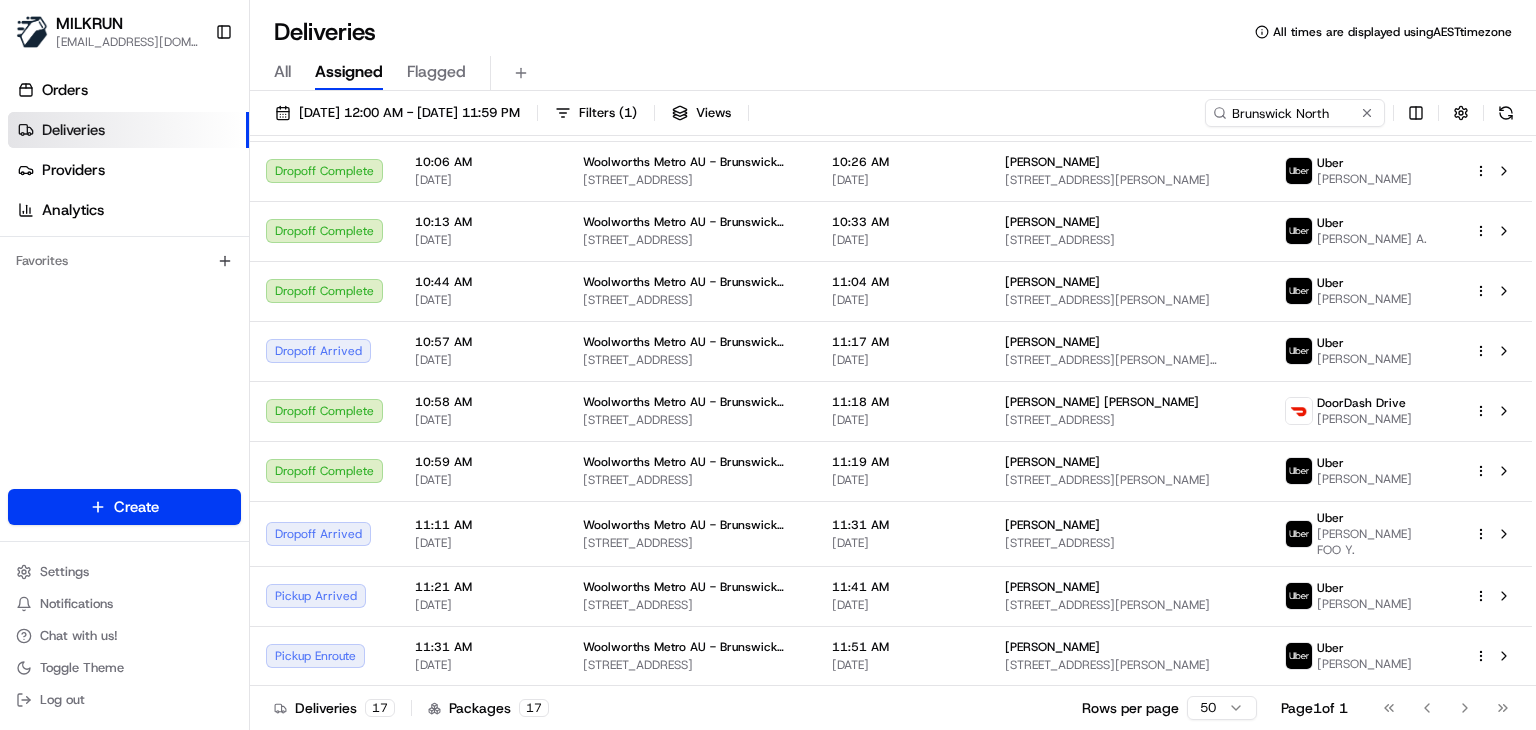click on "All Assigned Flagged" at bounding box center (893, 69) 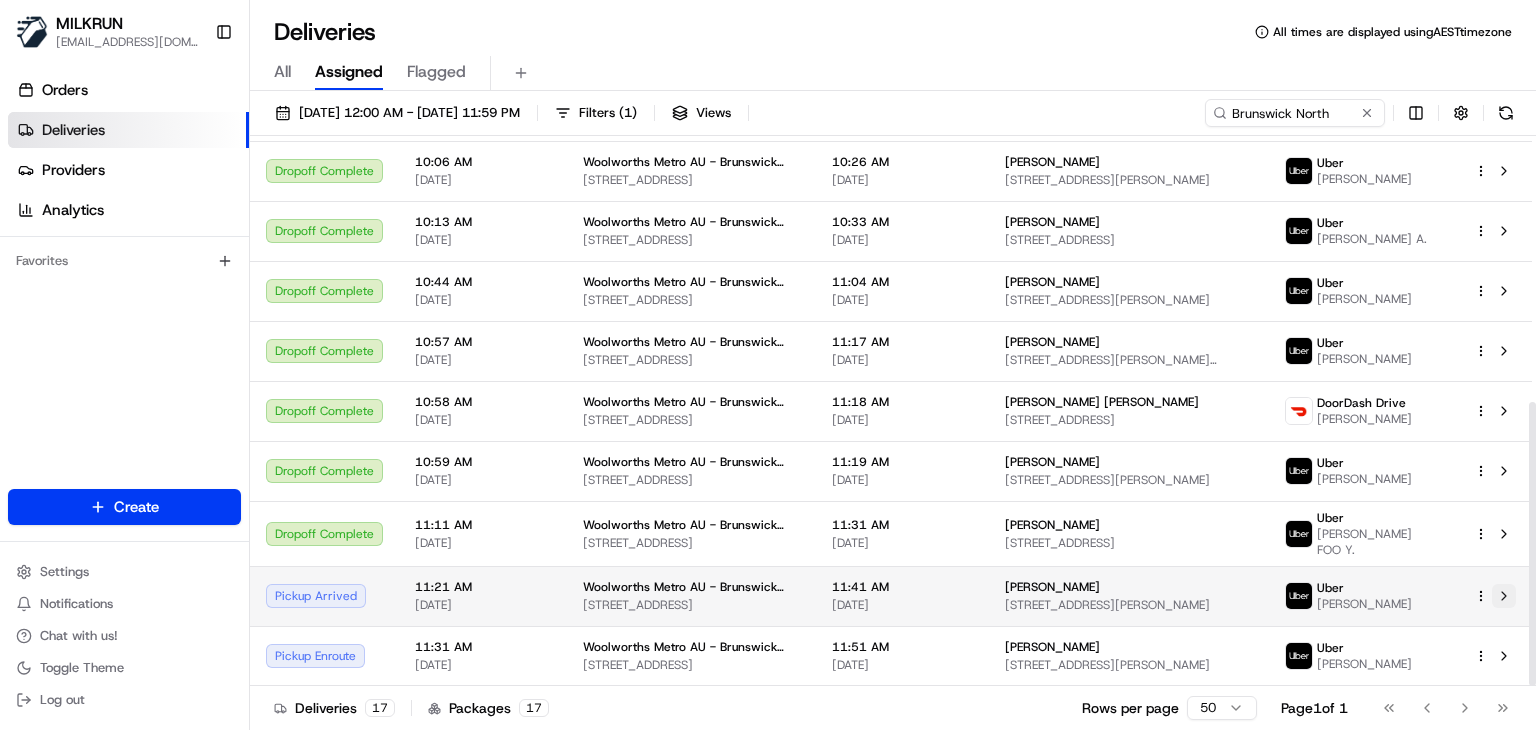 click at bounding box center [1504, 596] 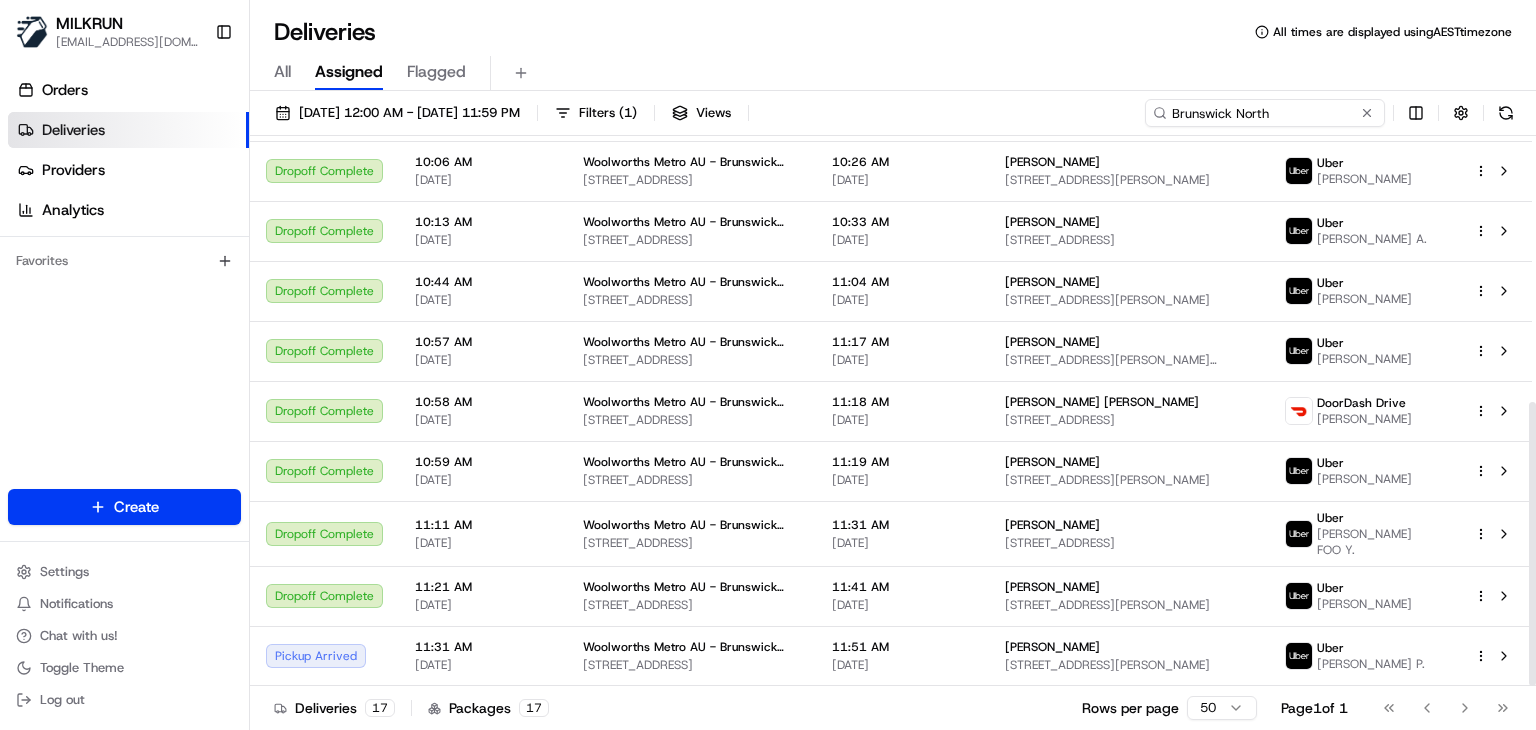 click on "Brunswick North" at bounding box center (1265, 113) 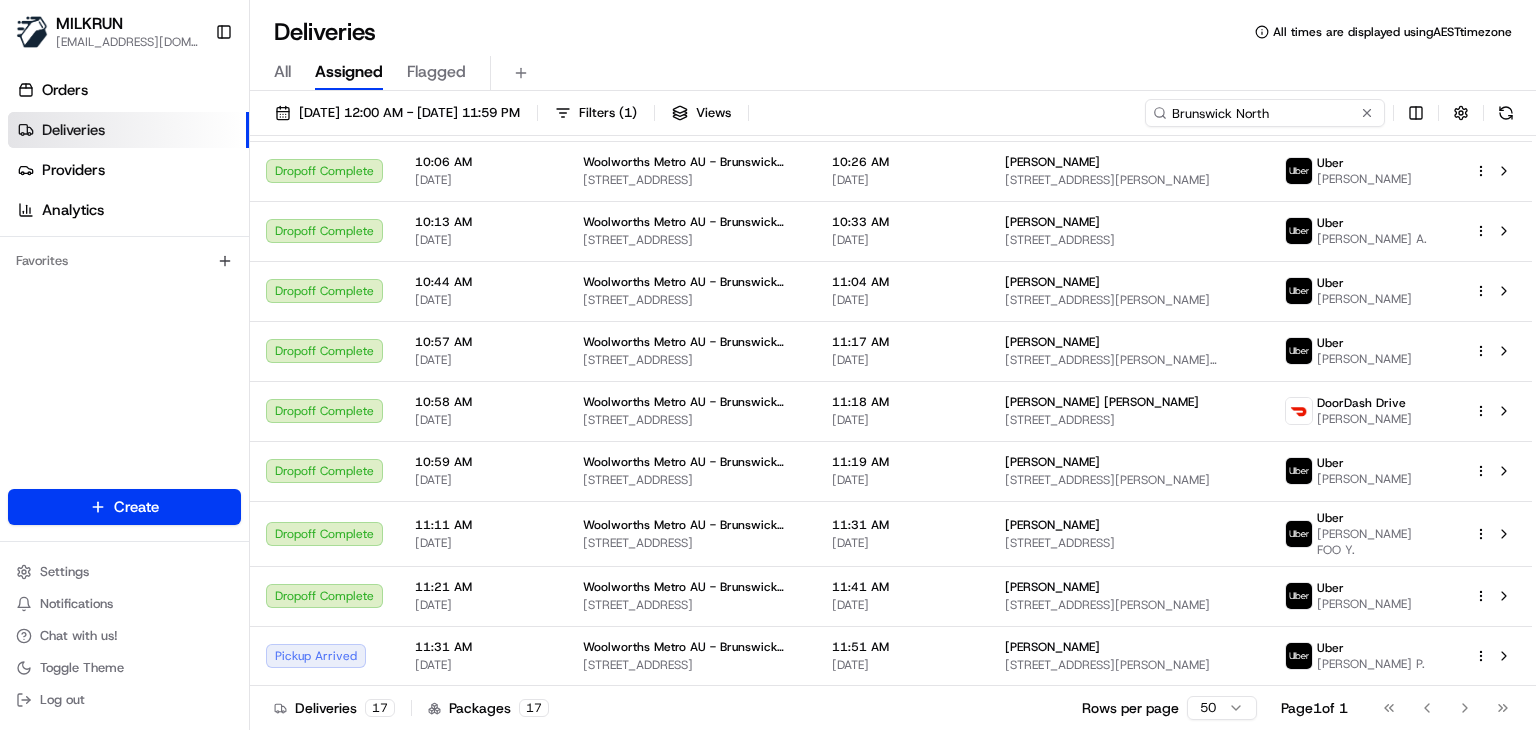 click on "Brunswick North" at bounding box center [1265, 113] 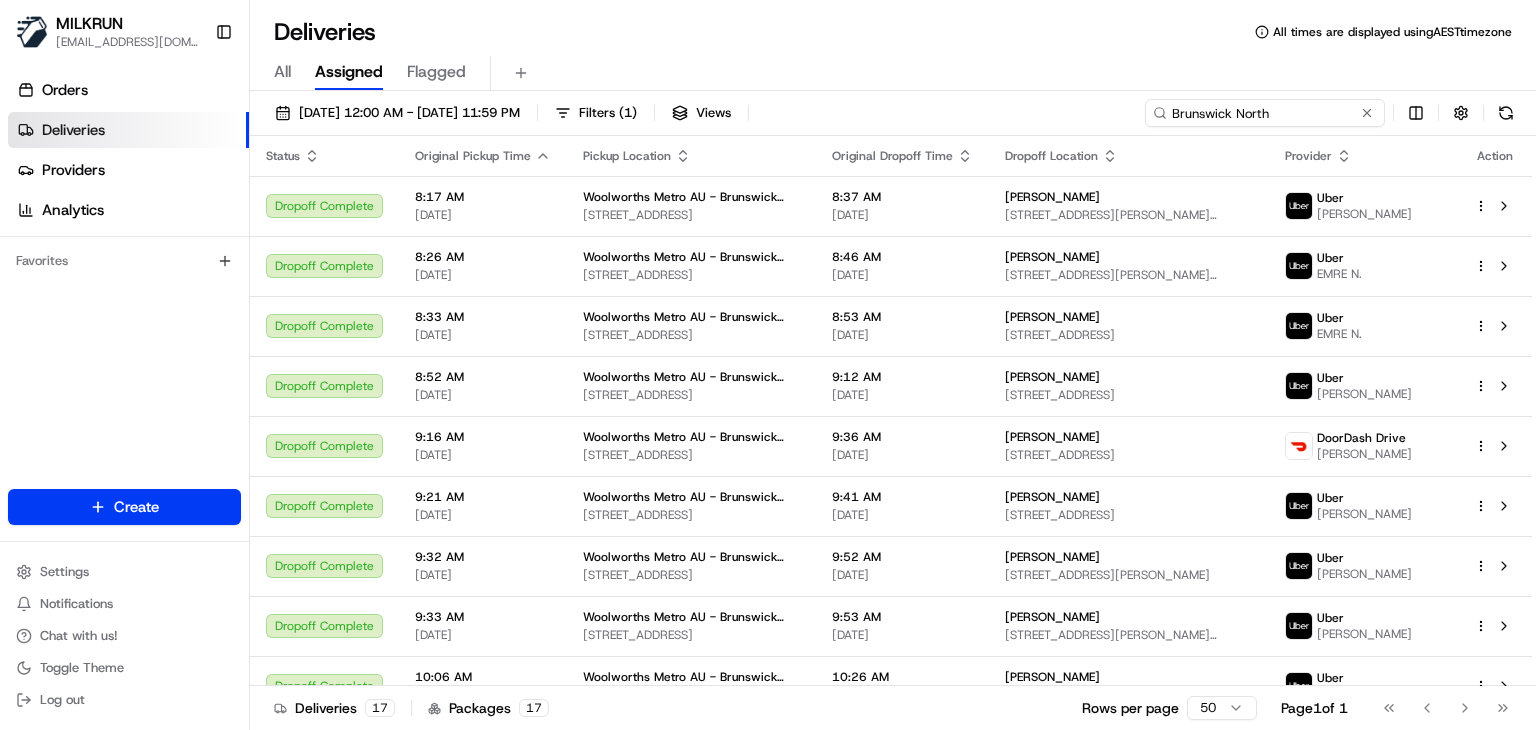 click on "Brunswick North" at bounding box center [1265, 113] 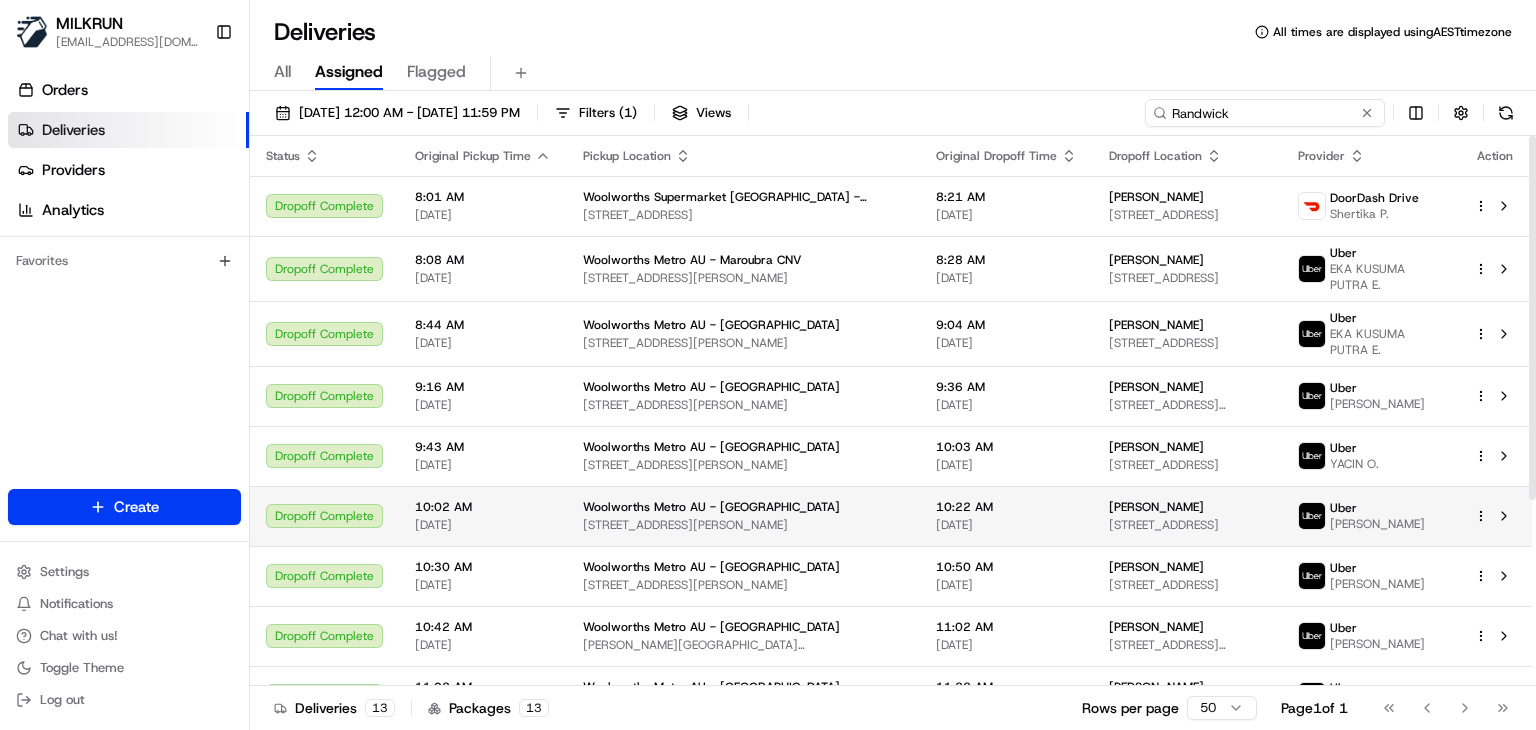 scroll, scrollTop: 280, scrollLeft: 0, axis: vertical 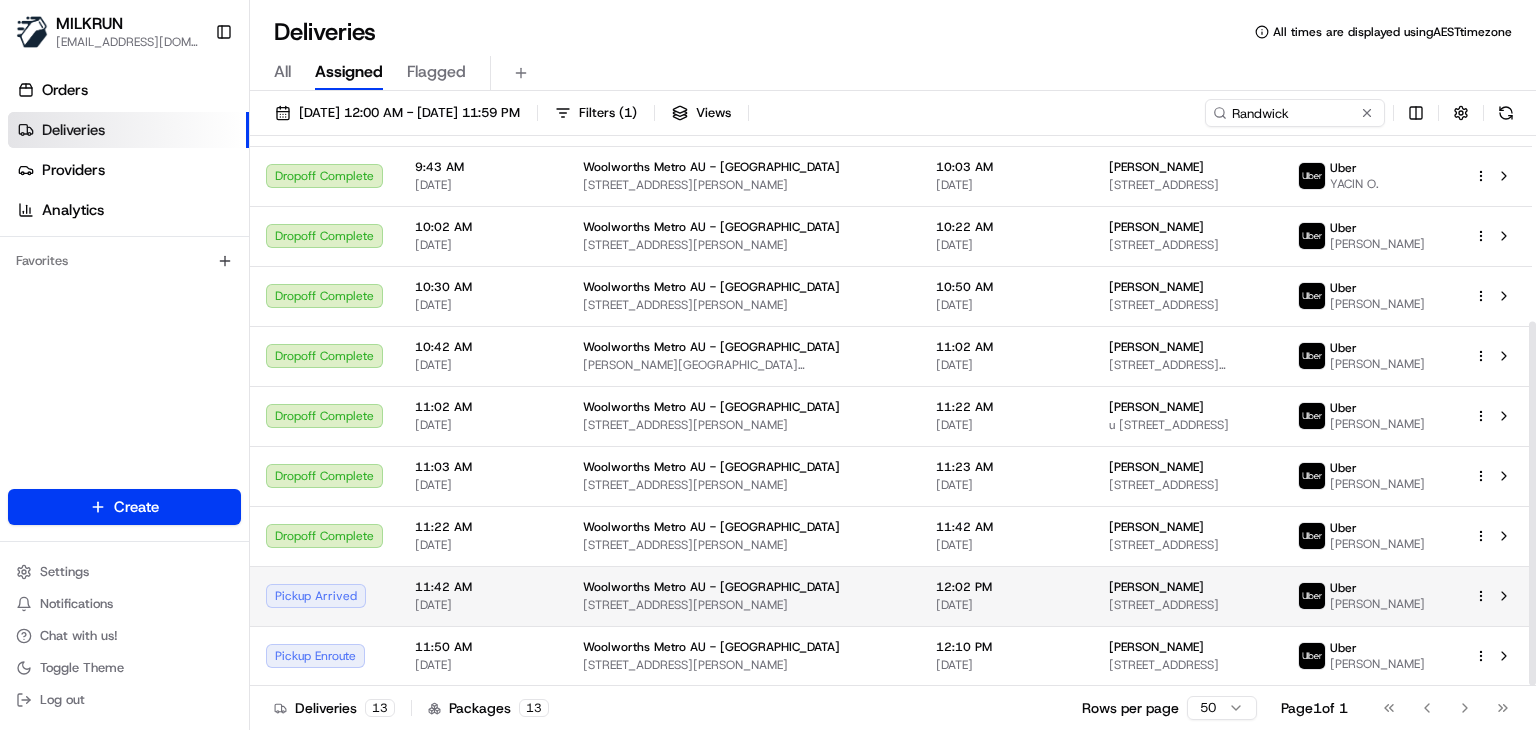 click on "Tara O Connell" at bounding box center [1187, 587] 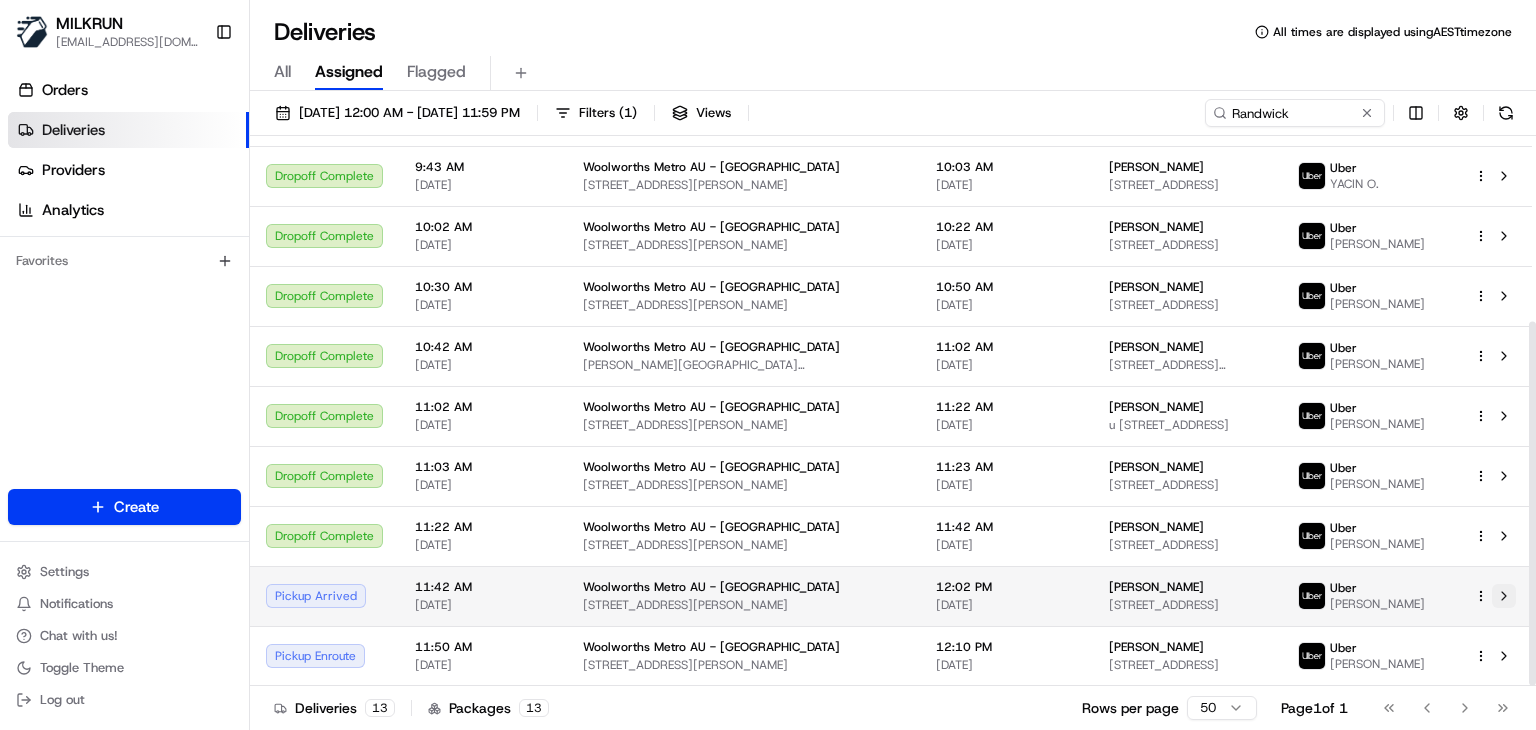 click at bounding box center (1504, 596) 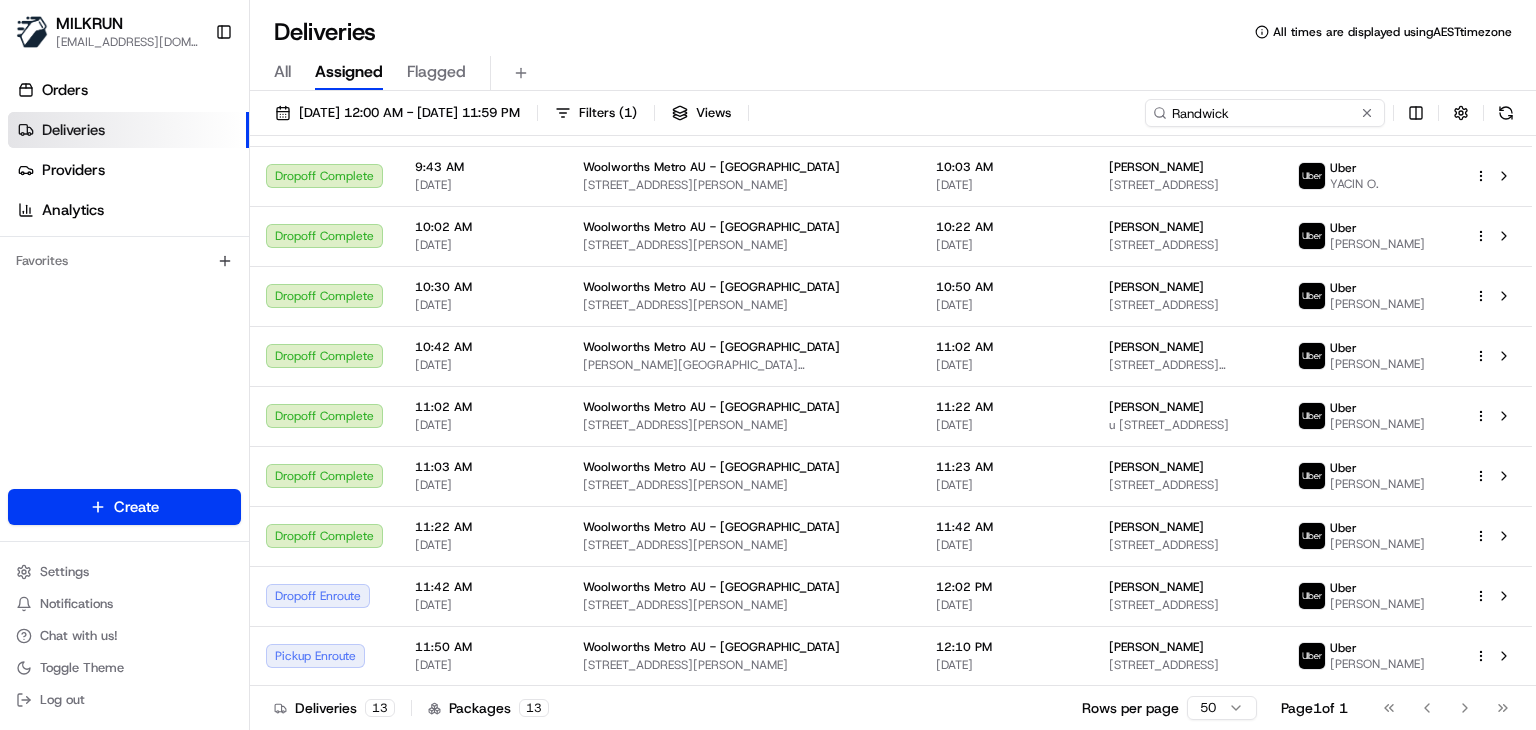 click on "Randwick" at bounding box center (1265, 113) 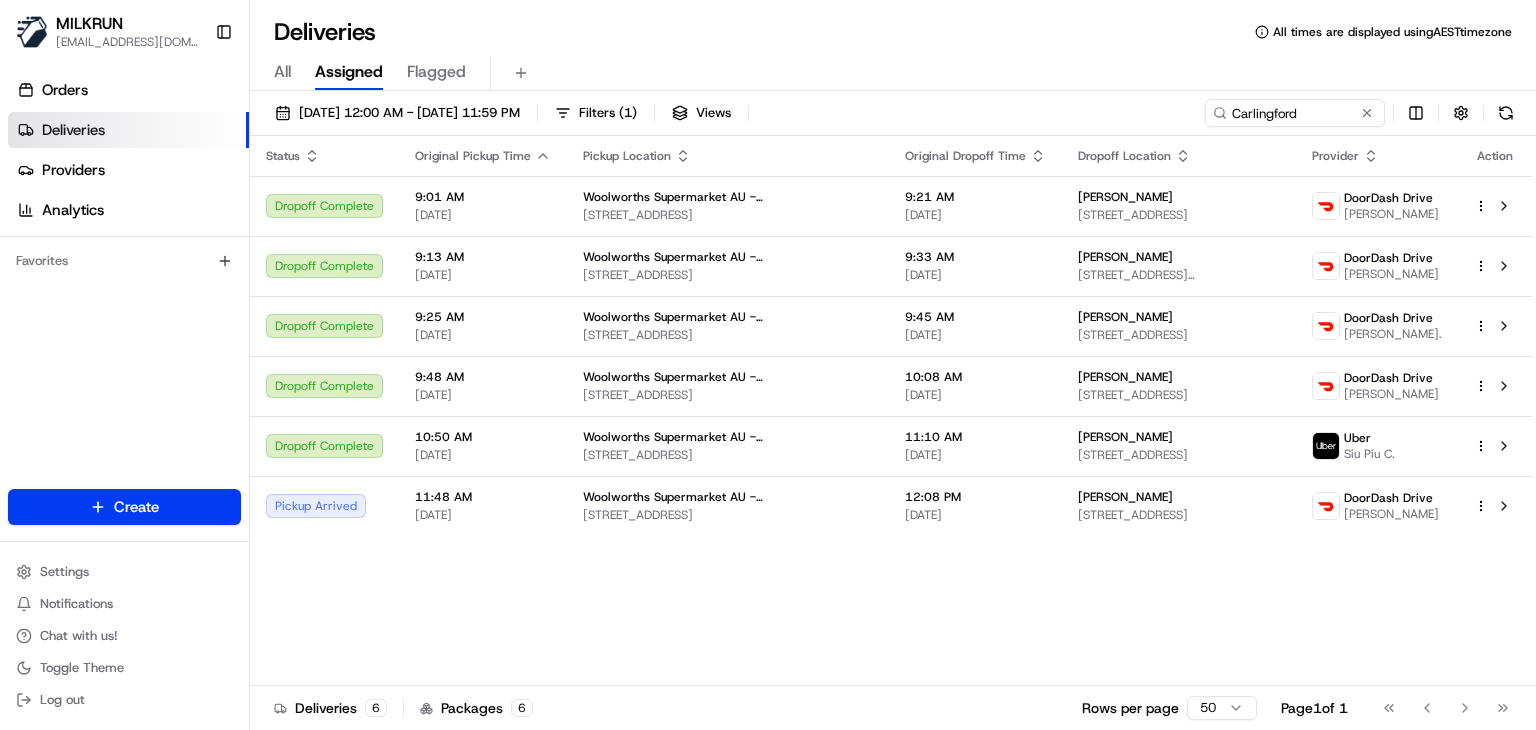 click on "Deliveries All times are displayed using  AEST  timezone All Assigned Flagged 18/07/2025 12:00 AM - 18/07/2025 11:59 PM Filters ( 1 ) Views Carlingford Status Original Pickup Time Pickup Location Original Dropoff Time Dropoff Location Provider Action Dropoff Complete 9:01 AM 18/07/2025 Woolworths Supermarket AU - Carlingford 801 - 809 Pennant Hills Rd, Carlingford, NSW 2118, AU 9:21 AM 18/07/2025 bella Palombini Unit 4/1A Woodstock Rd, Carlingford, NSW 2118, AU DoorDash Drive Yihong W. Dropoff Complete 9:13 AM 18/07/2025 Woolworths Supermarket AU - Carlingford 801 - 809 Pennant Hills Rd, Carlingford, NSW 2118, AU 9:33 AM 18/07/2025 Torika Samo 1 Martins Ln, Carlingford, NSW 2118, AU DoorDash Drive Sachin C. Dropoff Complete 9:25 AM 18/07/2025 Woolworths Supermarket AU - Carlingford 801 - 809 Pennant Hills Rd, Carlingford, NSW 2118, AU 9:45 AM 18/07/2025 kiki wong 41 Brand St, Carlingford, NSW 2118, AU DoorDash Drive Solange Dianela I. Dropoff Complete 9:48 AM 18/07/2025 Woolworths Supermarket AU - Carlingford" at bounding box center [893, 365] 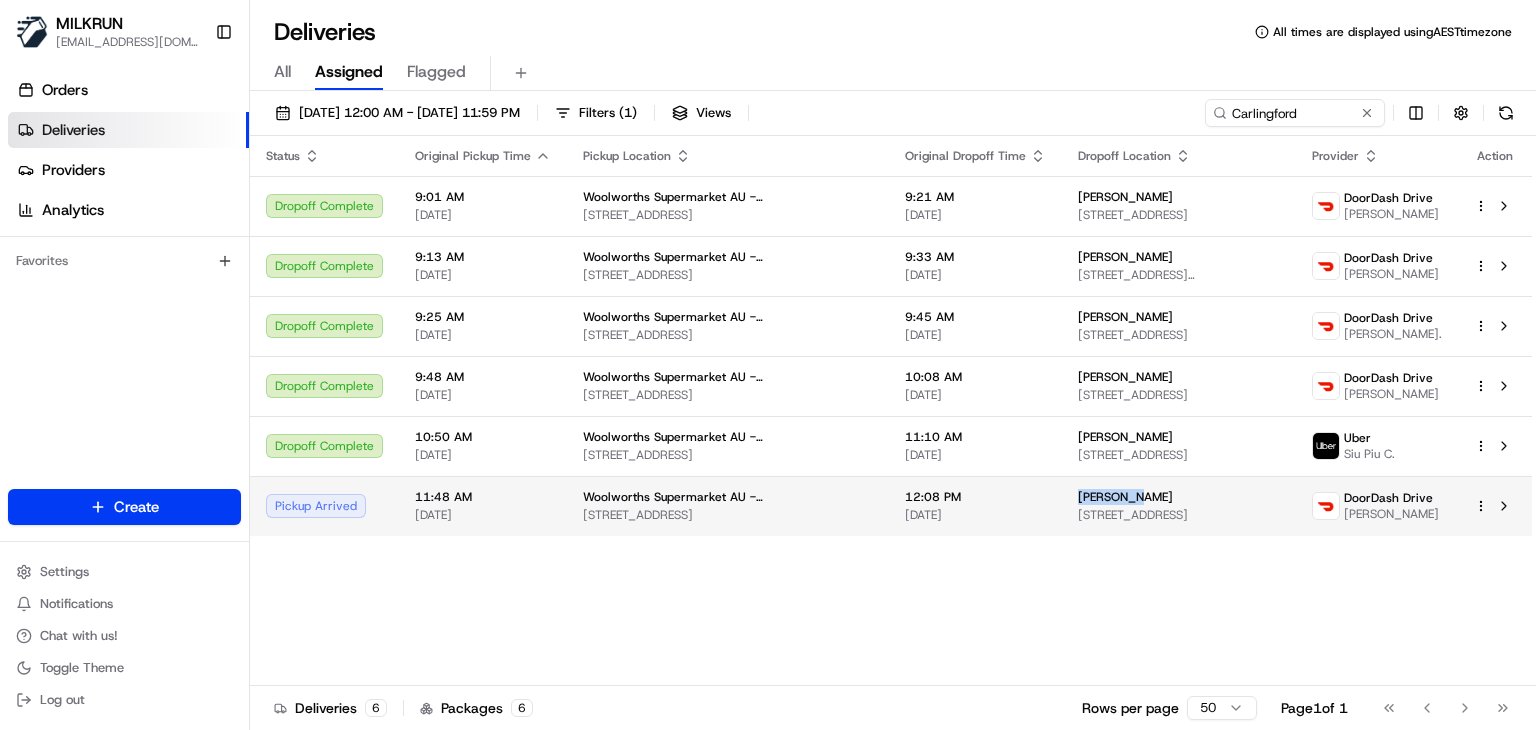 drag, startPoint x: 1096, startPoint y: 505, endPoint x: 1039, endPoint y: 504, distance: 57.00877 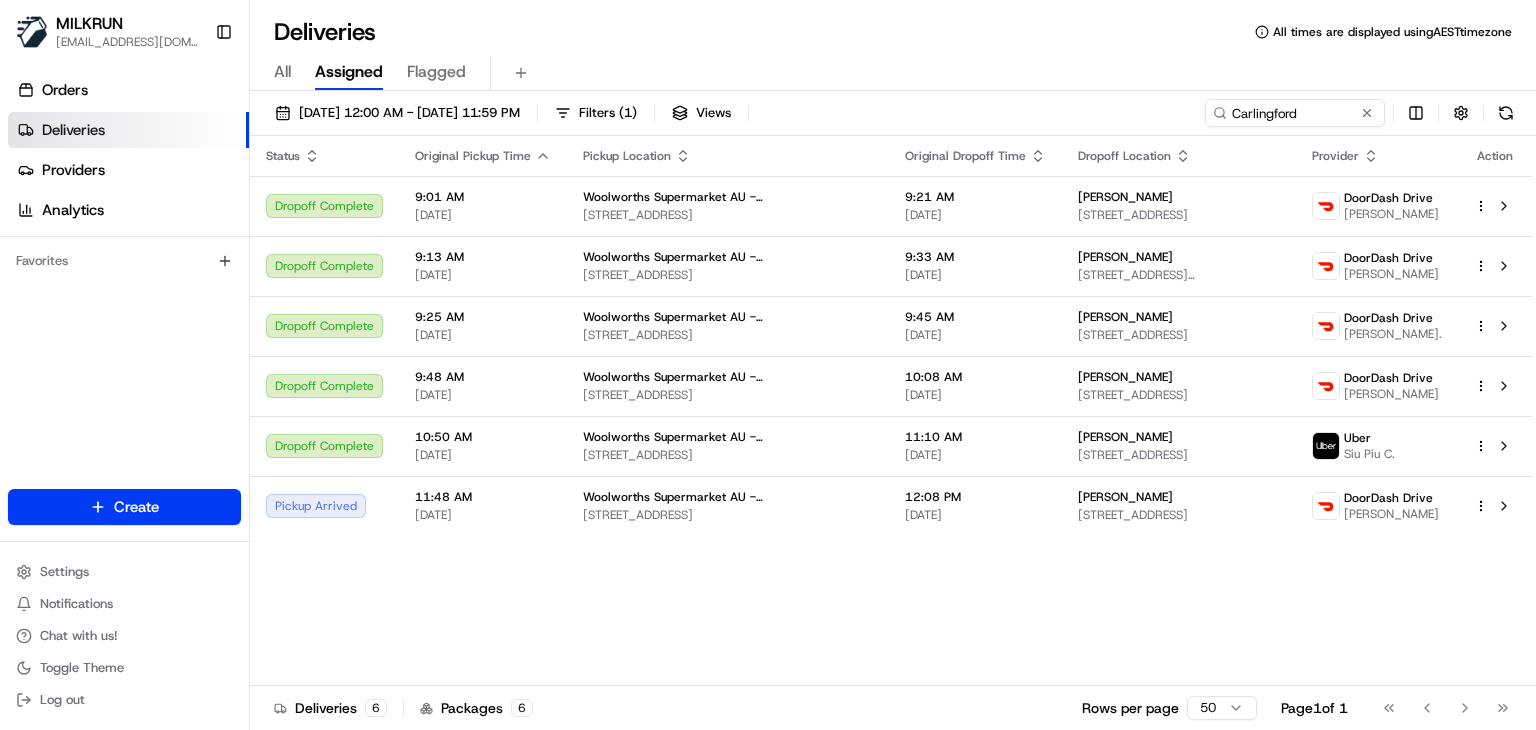 click on "Status Original Pickup Time Pickup Location Original Dropoff Time Dropoff Location Provider Action Dropoff Complete 9:01 AM 18/07/2025 Woolworths Supermarket AU - Carlingford 801 - 809 Pennant Hills Rd, Carlingford, NSW 2118, AU 9:21 AM 18/07/2025 bella Palombini Unit 4/1A Woodstock Rd, Carlingford, NSW 2118, AU DoorDash Drive Yihong W. Dropoff Complete 9:13 AM 18/07/2025 Woolworths Supermarket AU - Carlingford 801 - 809 Pennant Hills Rd, Carlingford, NSW 2118, AU 9:33 AM 18/07/2025 Torika Samo 1 Martins Ln, Carlingford, NSW 2118, AU DoorDash Drive Sachin C. Dropoff Complete 9:25 AM 18/07/2025 Woolworths Supermarket AU - Carlingford 801 - 809 Pennant Hills Rd, Carlingford, NSW 2118, AU 9:45 AM 18/07/2025 kiki wong 41 Brand St, Carlingford, NSW 2118, AU DoorDash Drive Solange Dianela I. Dropoff Complete 9:48 AM 18/07/2025 Woolworths Supermarket AU - Carlingford 801 - 809 Pennant Hills Rd, Carlingford, NSW 2118, AU 10:08 AM 18/07/2025 Bonnie Ratcliff Unit 28/3 Kandy Avenue, Epping, NSW 2121, AU DoorDash Drive" at bounding box center [891, 411] 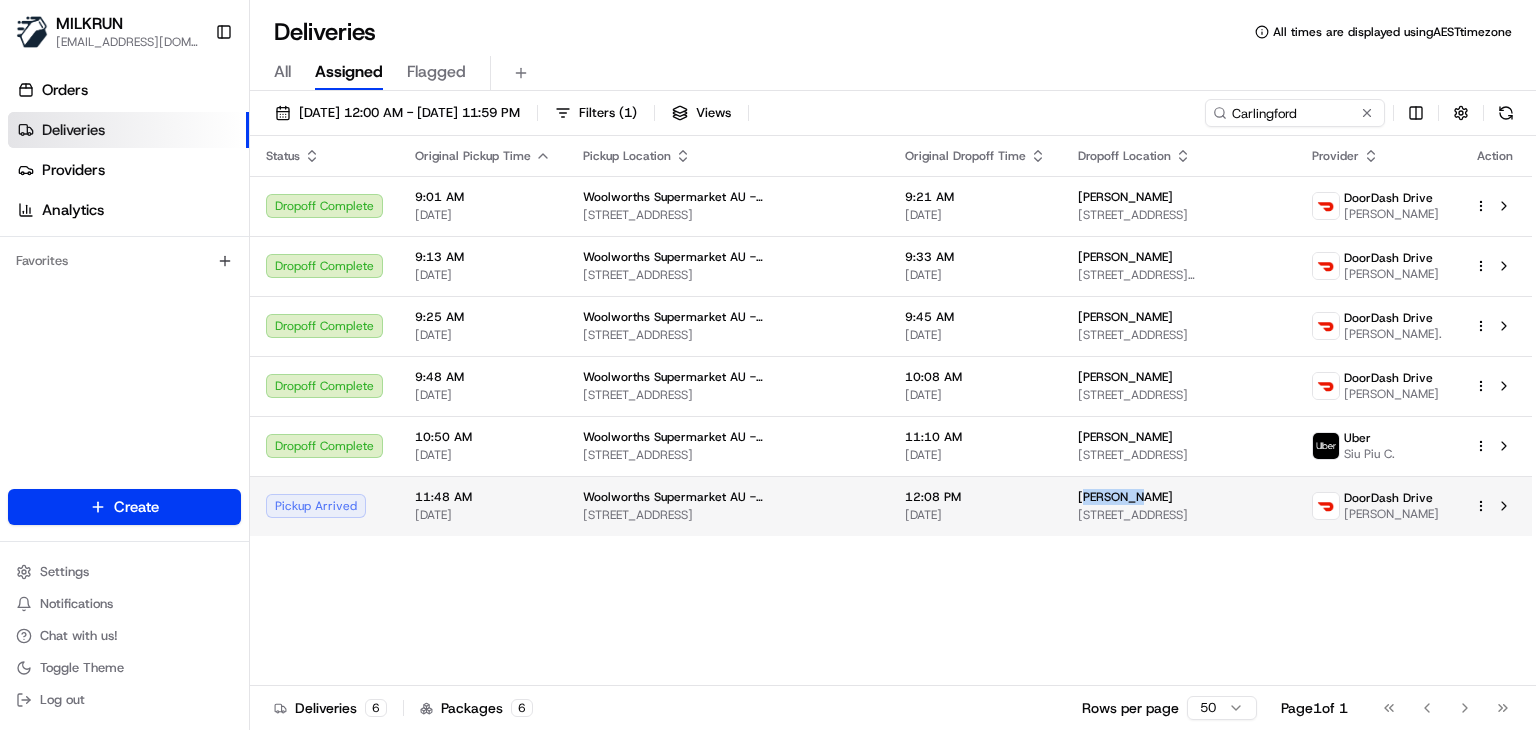drag, startPoint x: 1094, startPoint y: 505, endPoint x: 1044, endPoint y: 498, distance: 50.48762 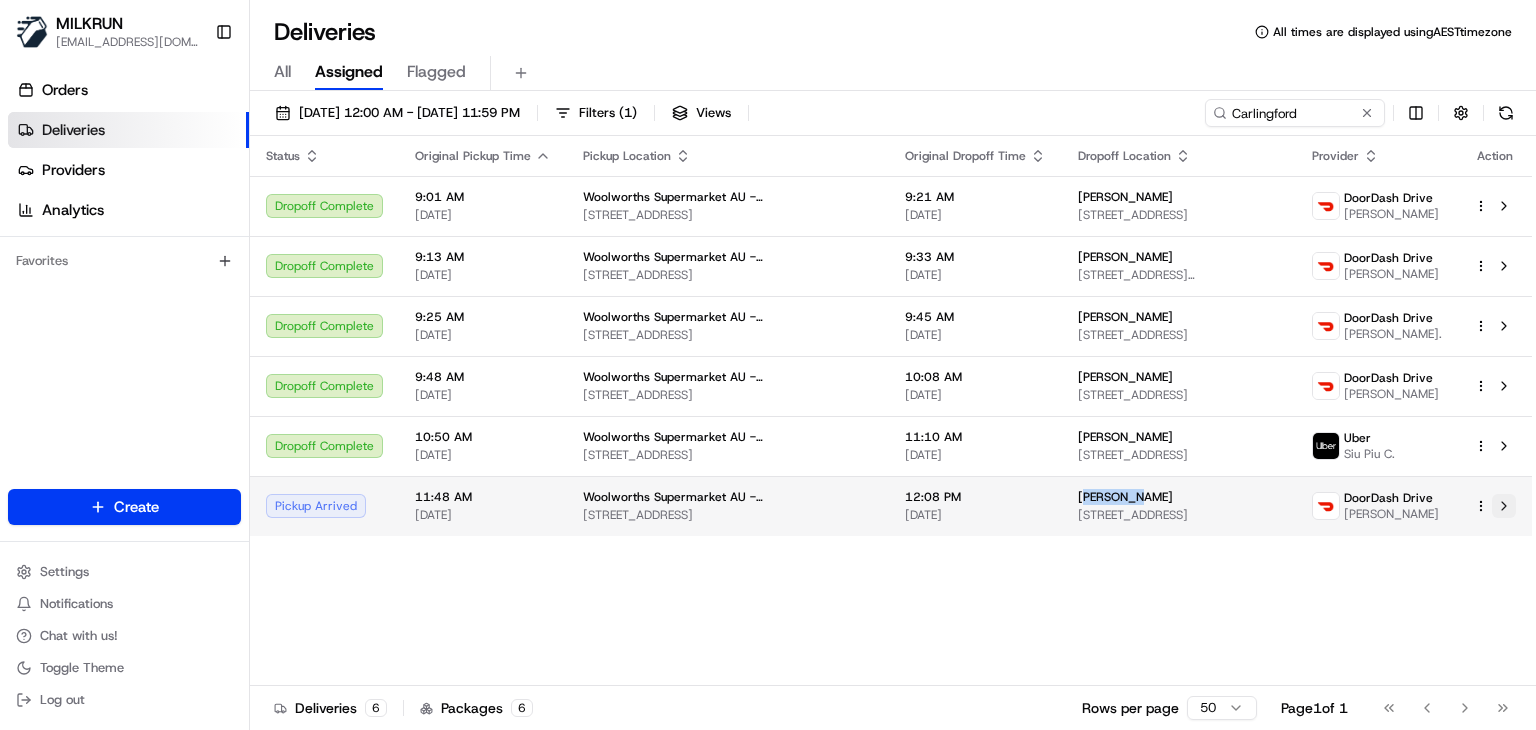 click at bounding box center [1504, 506] 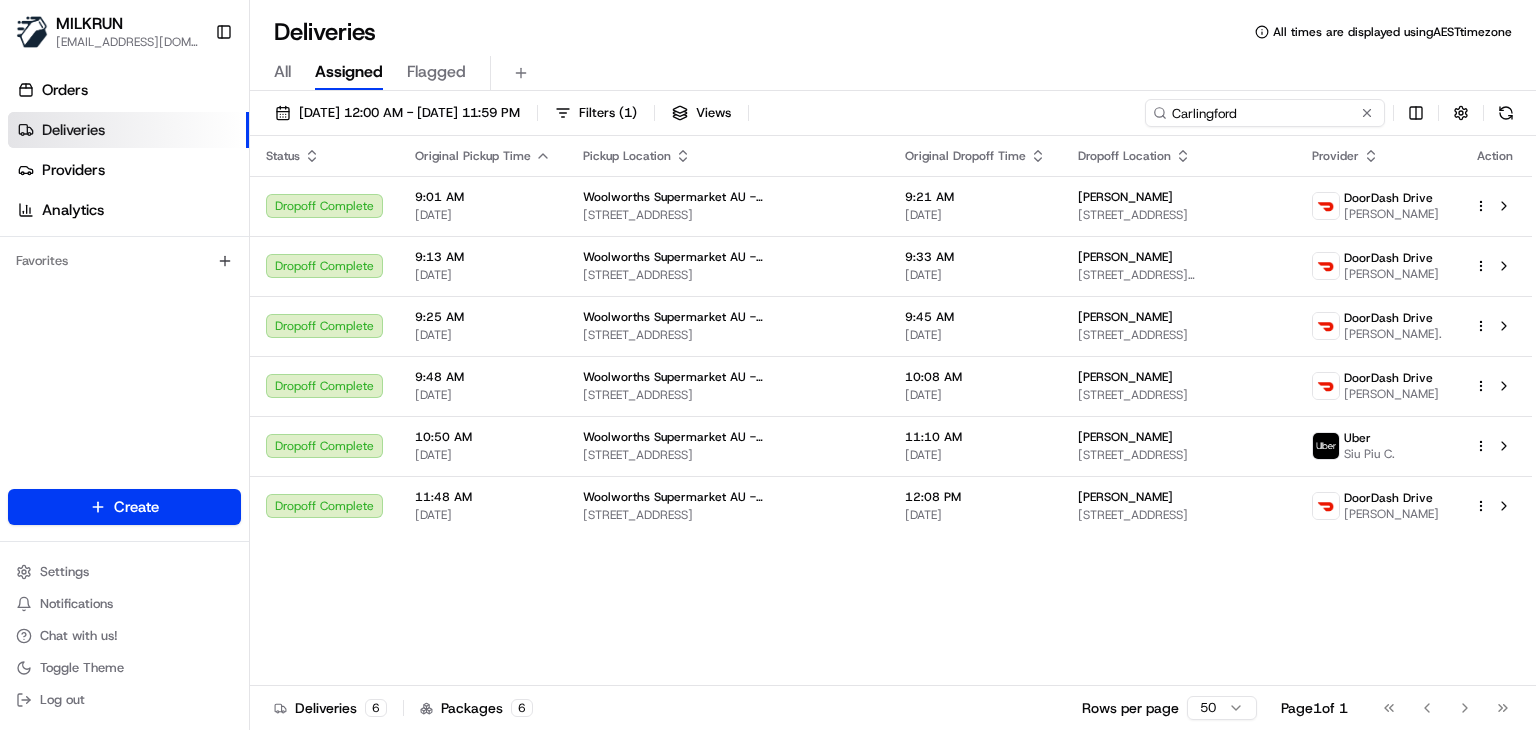 click on "Carlingford" at bounding box center (1265, 113) 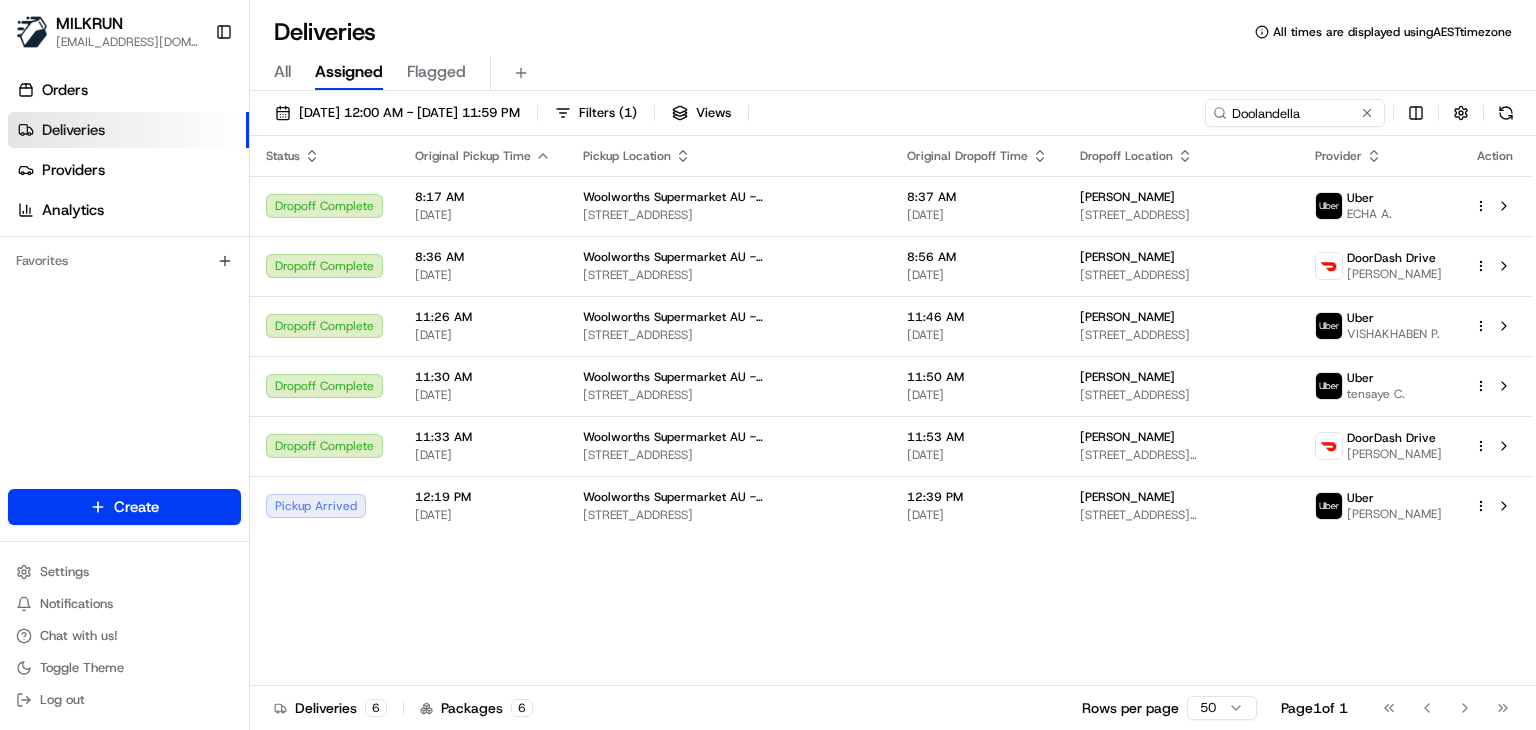 click on "Status Original Pickup Time Pickup Location Original Dropoff Time Dropoff Location Provider Action Dropoff Complete 8:17 AM 18/07/2025 Woolworths Supermarket AU - Doolandella 943 Blunder Road, Doolandella, QLD 4077, AU 8:37 AM 18/07/2025 Jeremy kent 23 Ornata Pl, Forest Lake, QLD 4078, AU Uber ECHA A. Dropoff Complete 8:36 AM 18/07/2025 Woolworths Supermarket AU - Doolandella 943 Blunder Road, Doolandella, QLD 4077, AU 8:56 AM 18/07/2025 Greer cardno 33 Westminster Bvd, Doolandella, QLD 4077, AU DoorDash Drive Adil M. Dropoff Complete 11:26 AM 18/07/2025 Woolworths Supermarket AU - Doolandella 943 Blunder Road, Doolandella, QLD 4077, AU 11:46 AM 18/07/2025 Katelyn Wilson 215 Mortimer Road, Acacia Ridge, QLD 4110, AU Uber VISHAKHABEN P. Dropoff Complete 11:30 AM 18/07/2025 Woolworths Supermarket AU - Doolandella 943 Blunder Road, Doolandella, QLD 4077, AU 11:50 AM 18/07/2025 Rebecca Ramsay 25 Centennial Way, Forest Lake, QLD 4078, AU Uber tensaye C. Dropoff Complete 11:33 AM 18/07/2025 11:53 AM 18/07/2025 Uber" at bounding box center [891, 411] 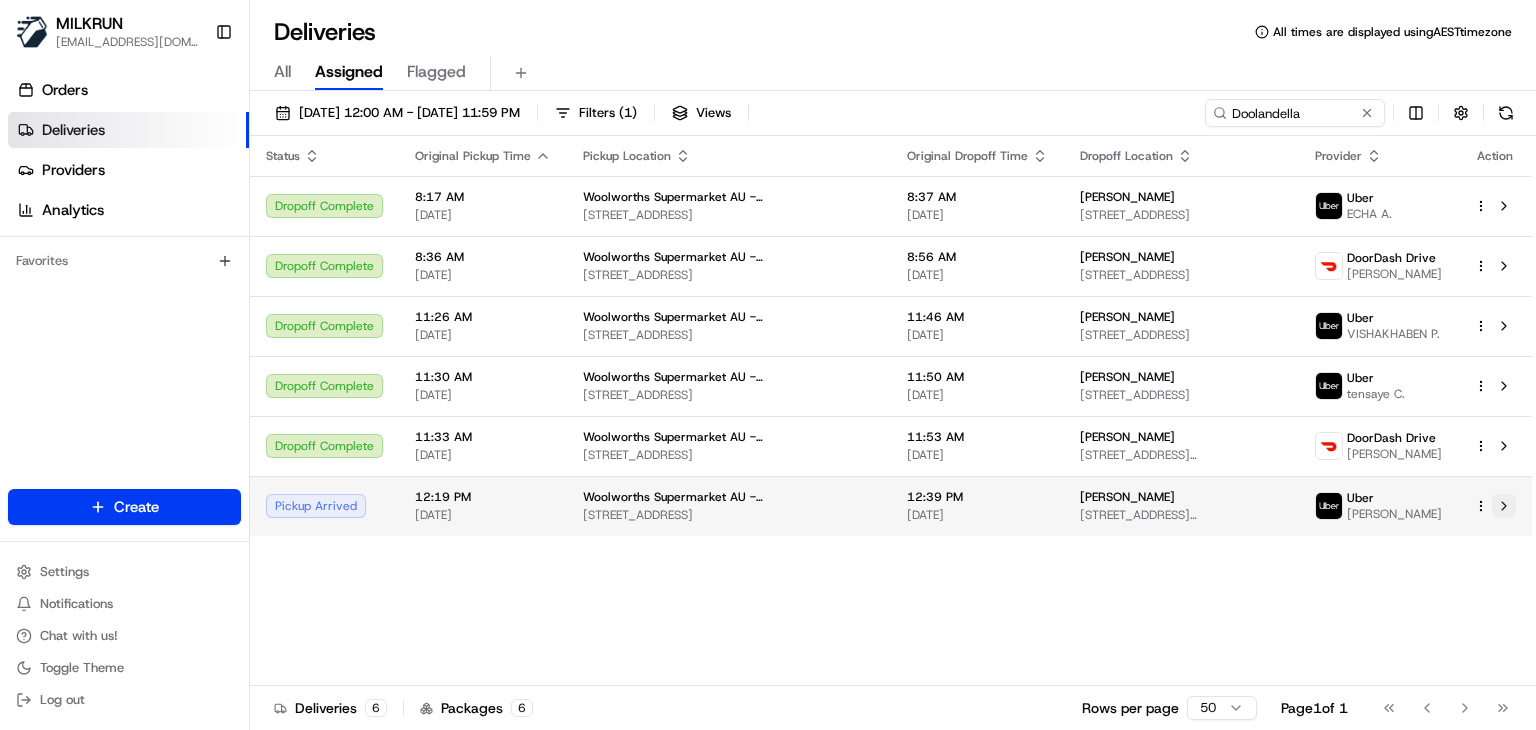 click at bounding box center [1504, 506] 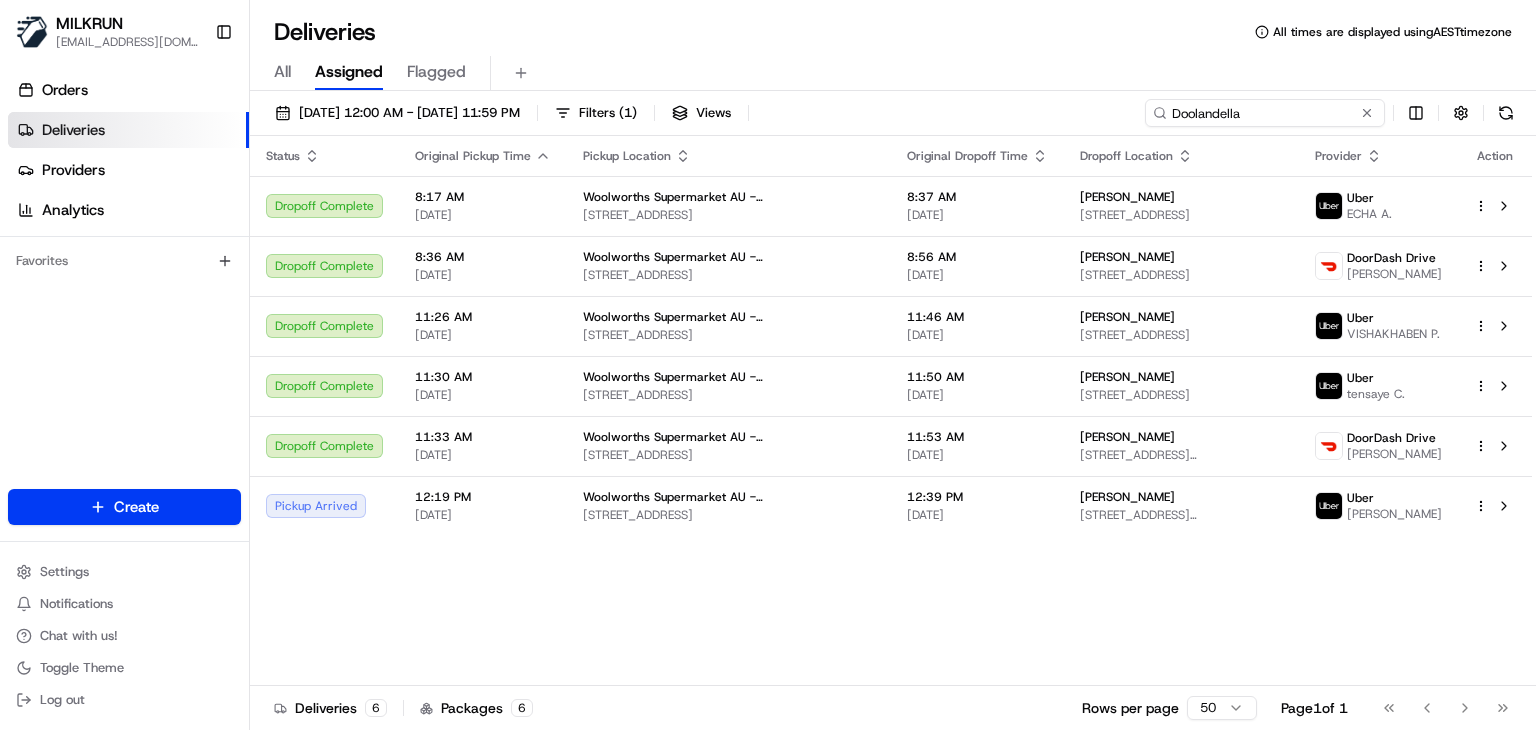 click on "Doolandella" at bounding box center [1265, 113] 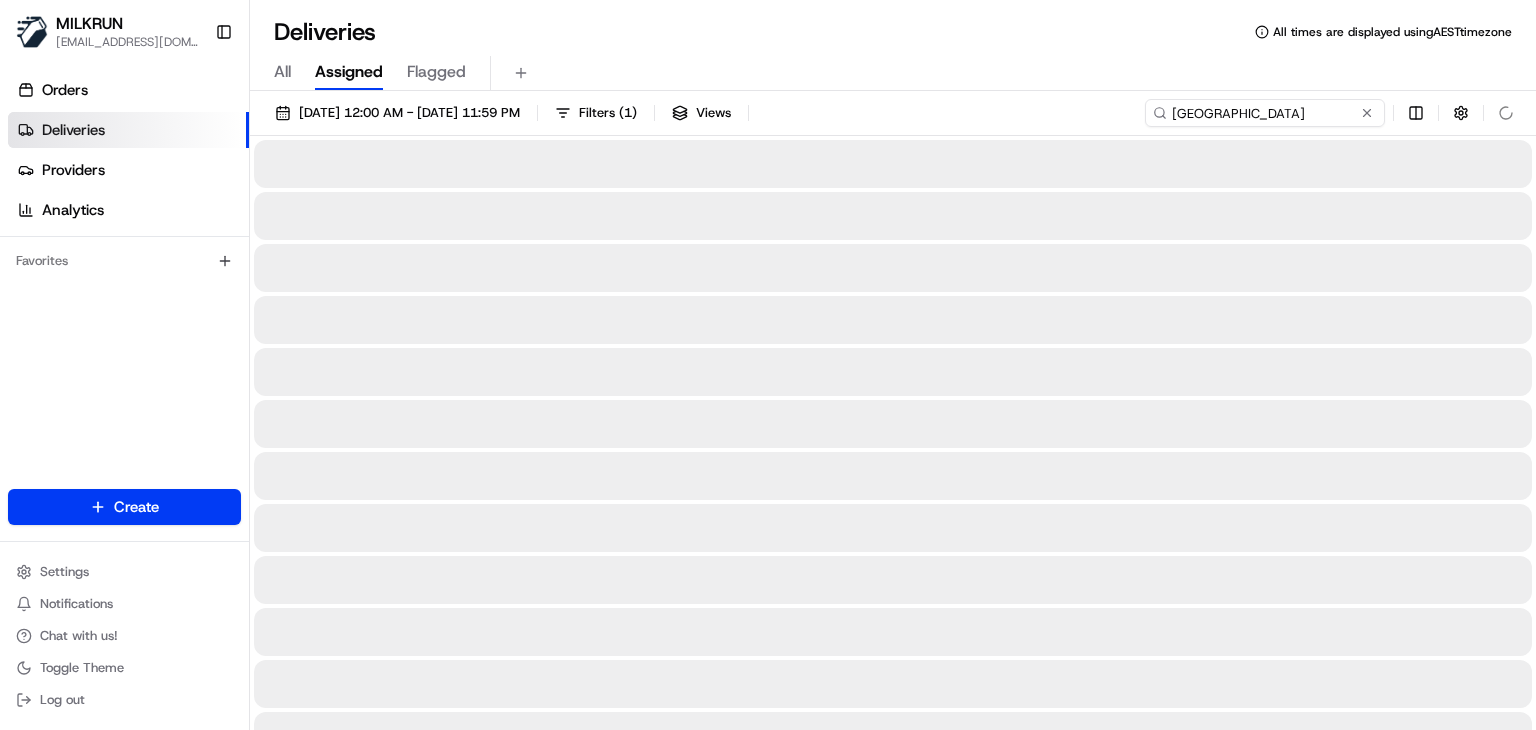 type on "Highland Park" 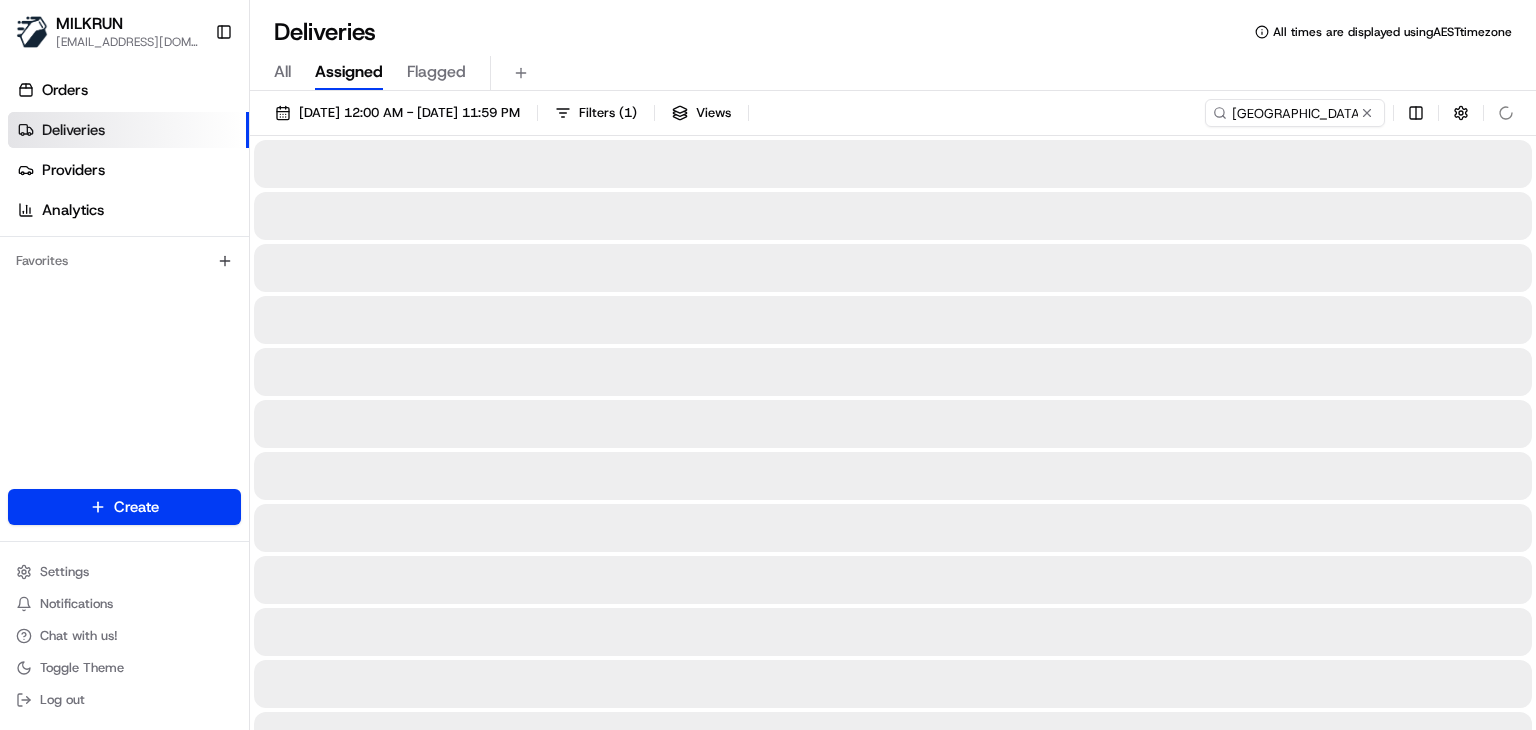 click on "All Assigned Flagged" at bounding box center [893, 73] 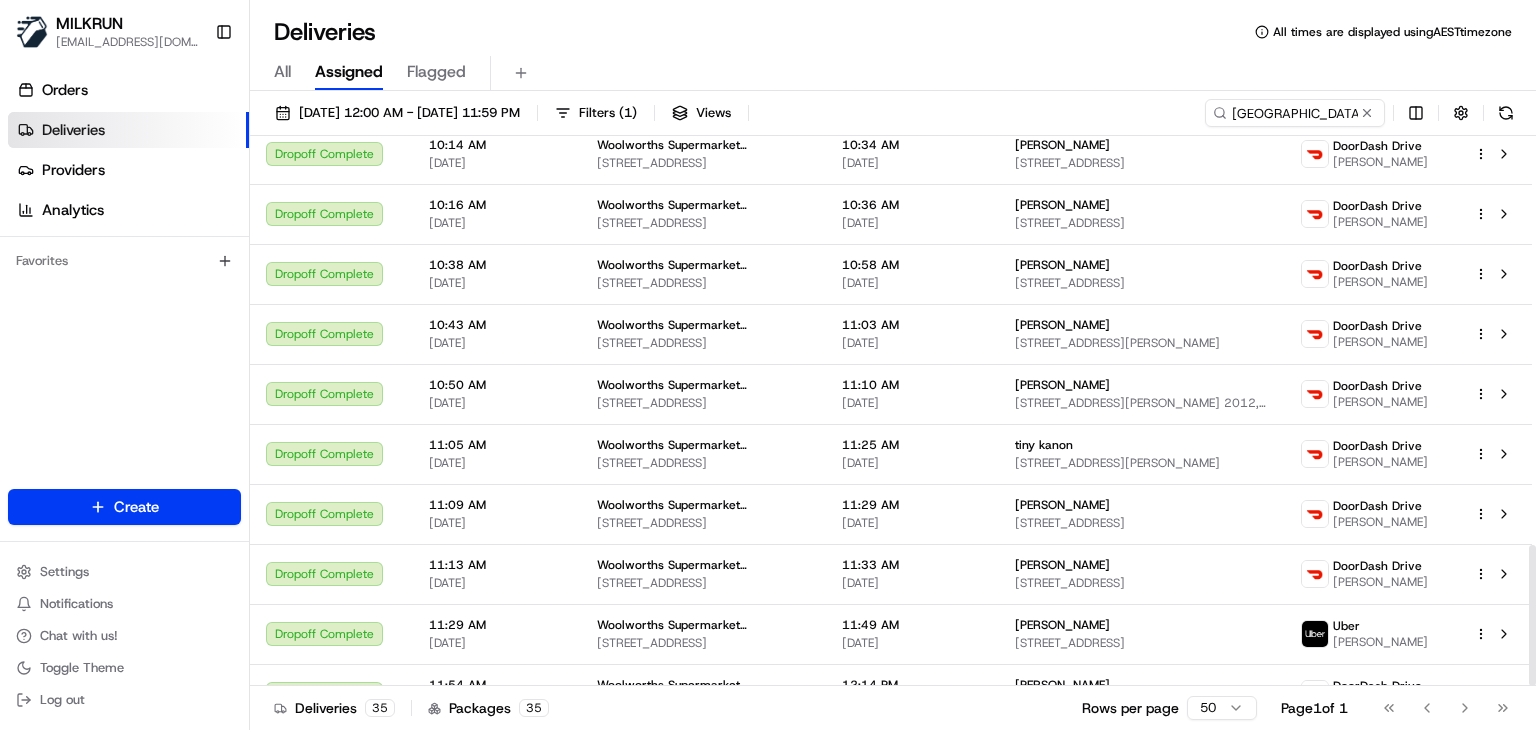 scroll, scrollTop: 1595, scrollLeft: 0, axis: vertical 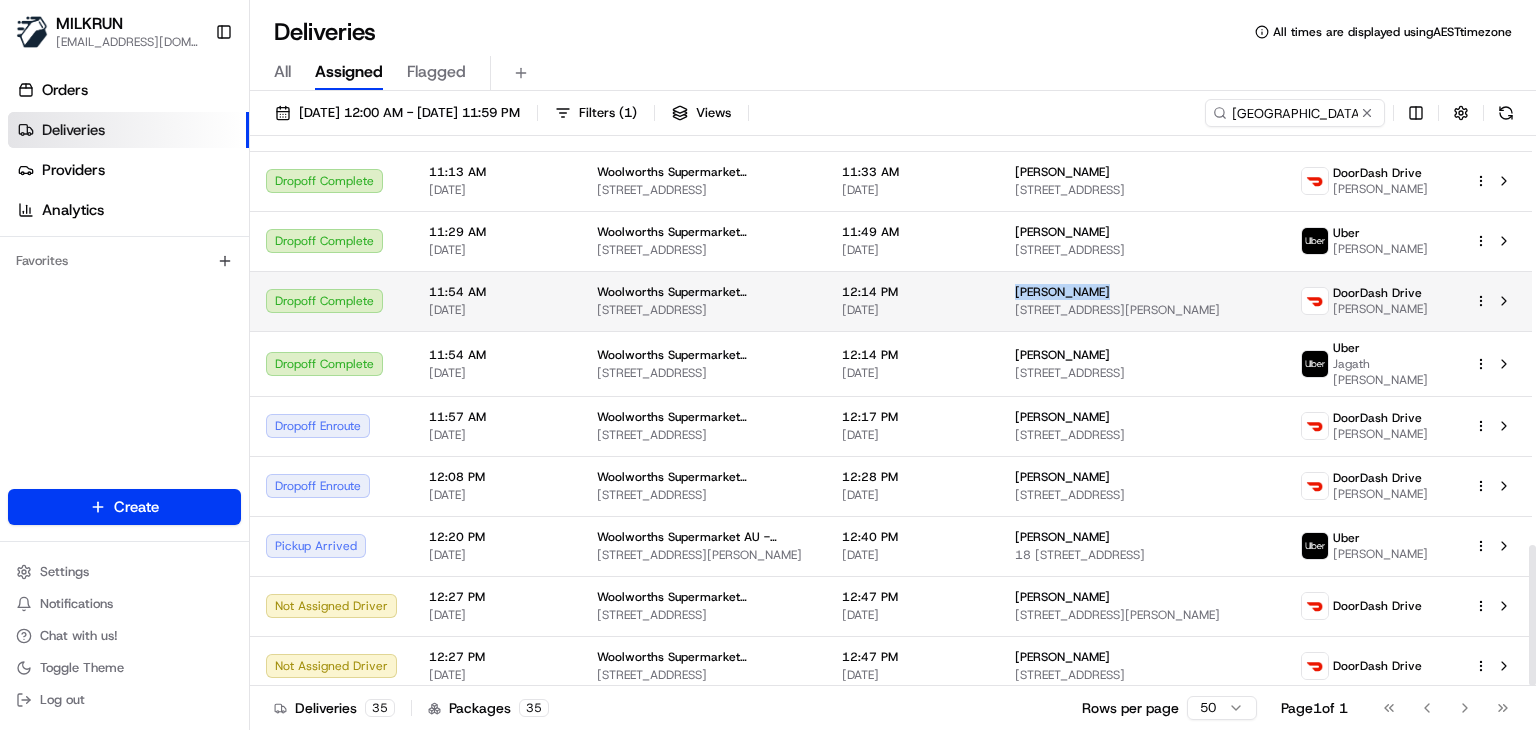 drag, startPoint x: 1084, startPoint y: 284, endPoint x: 995, endPoint y: 286, distance: 89.02247 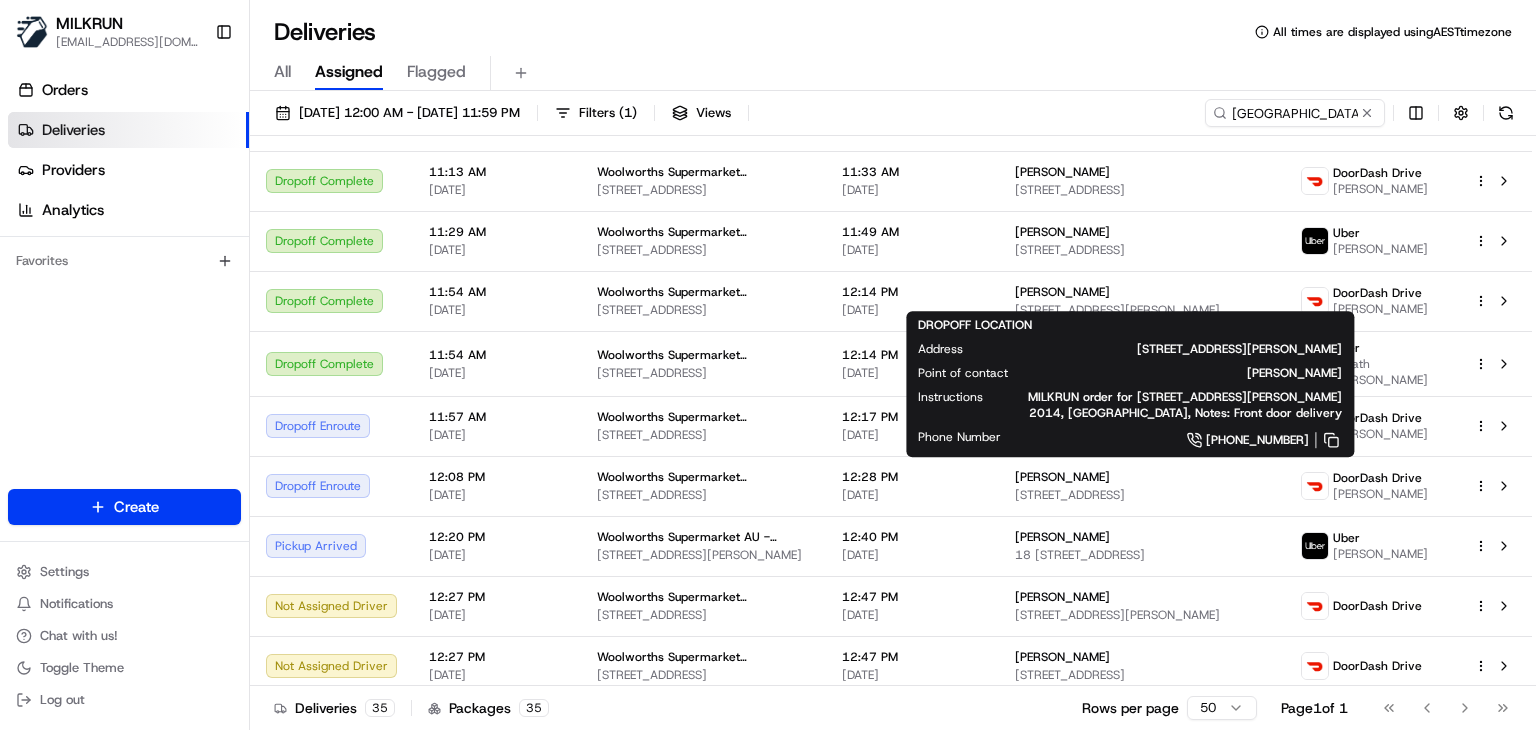 click on "All Assigned Flagged" at bounding box center (893, 69) 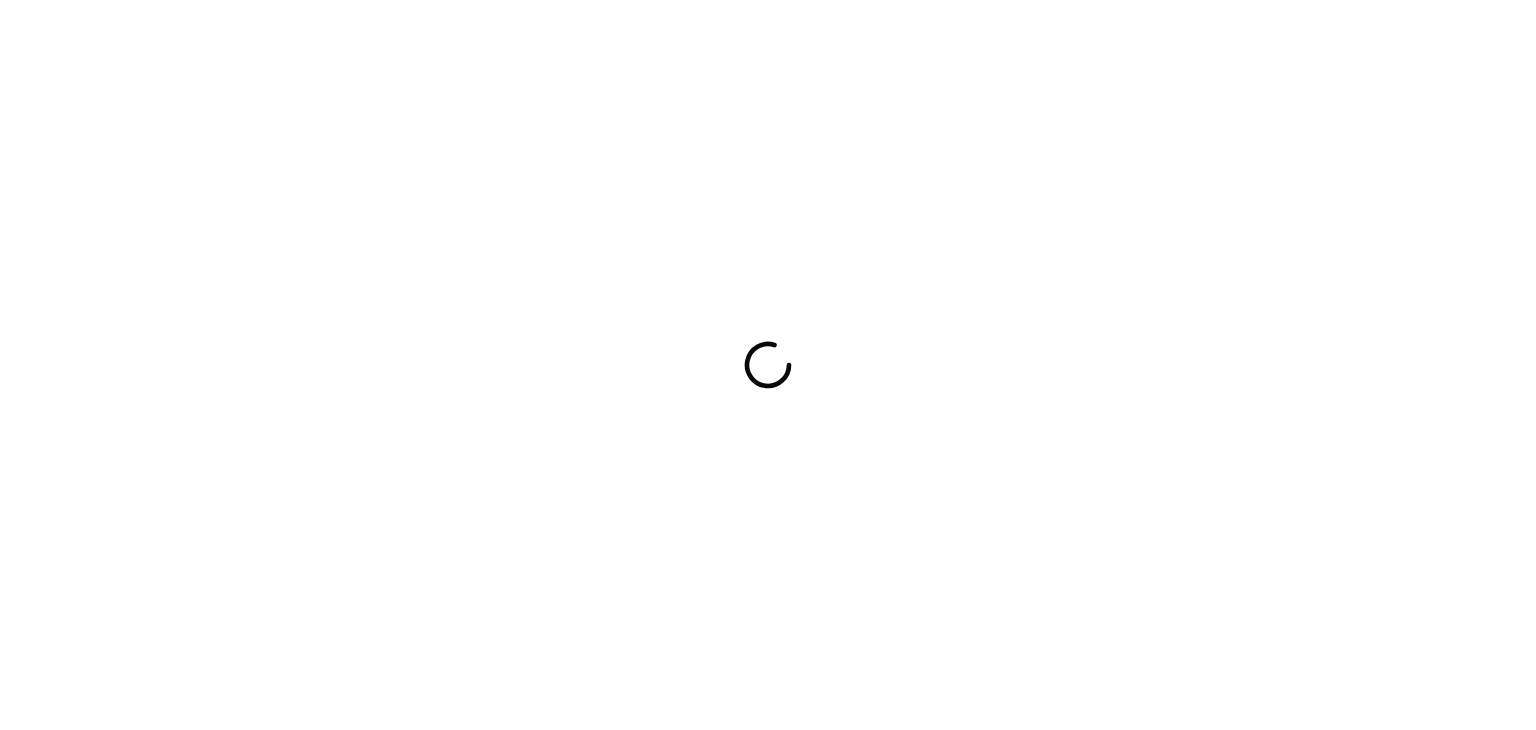 scroll, scrollTop: 0, scrollLeft: 0, axis: both 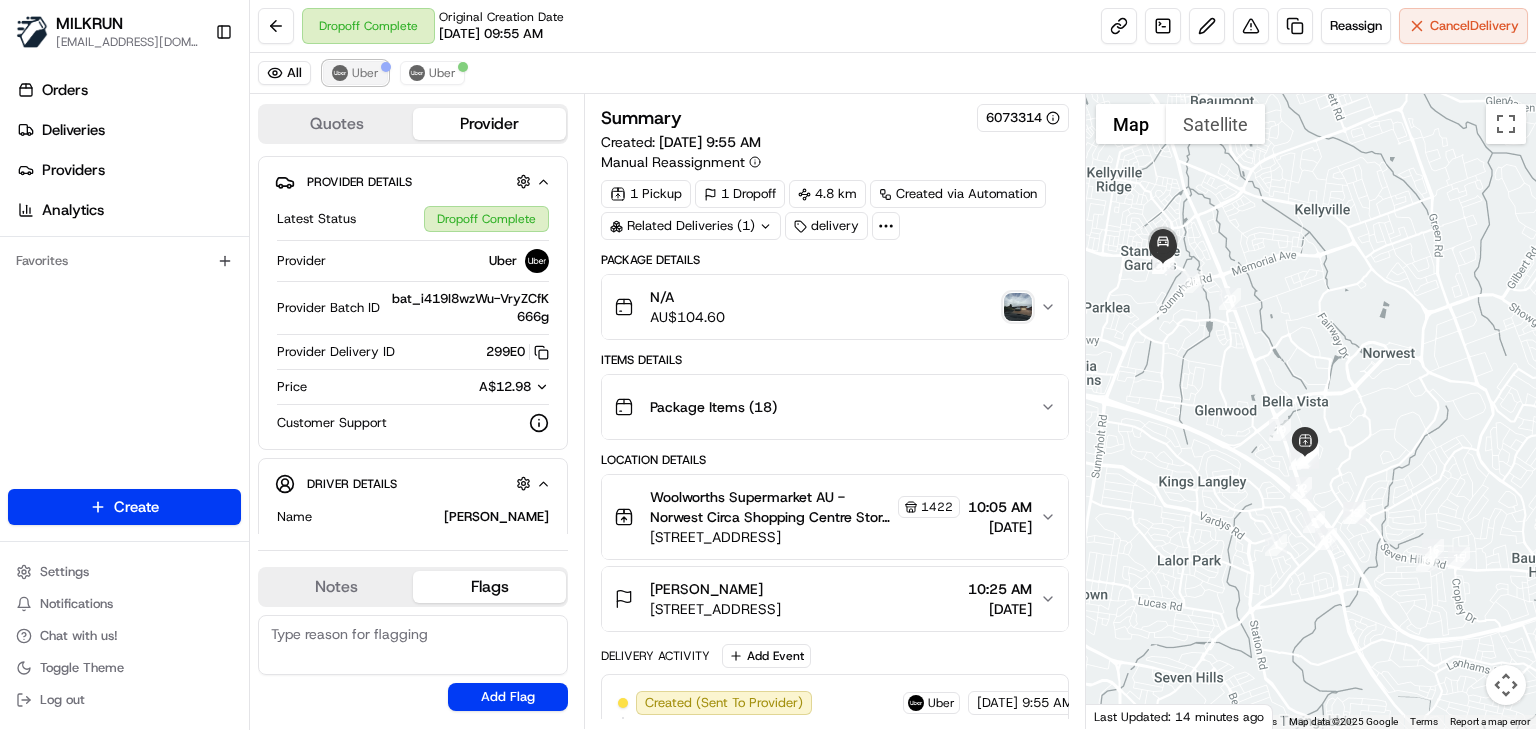 click on "Uber" at bounding box center (355, 73) 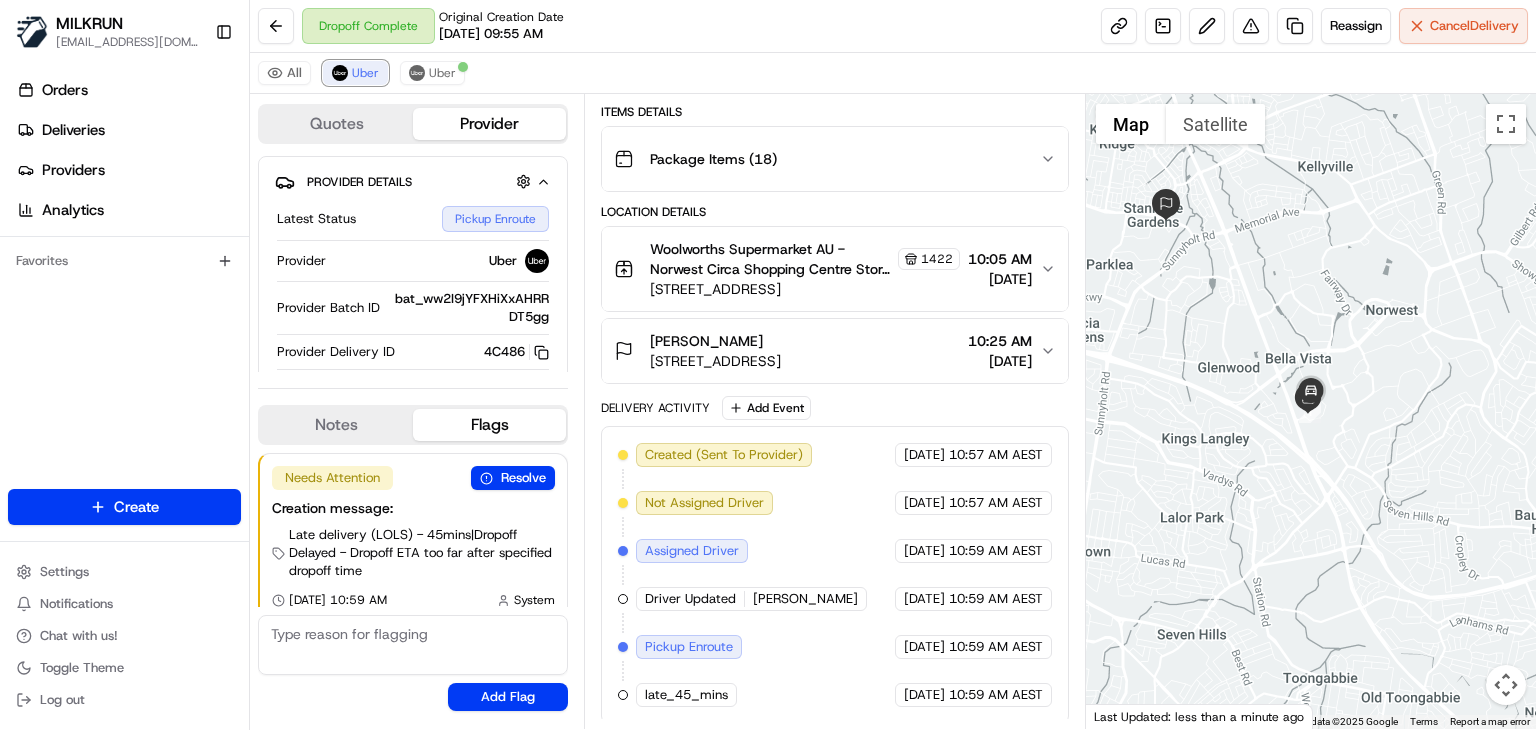scroll, scrollTop: 0, scrollLeft: 0, axis: both 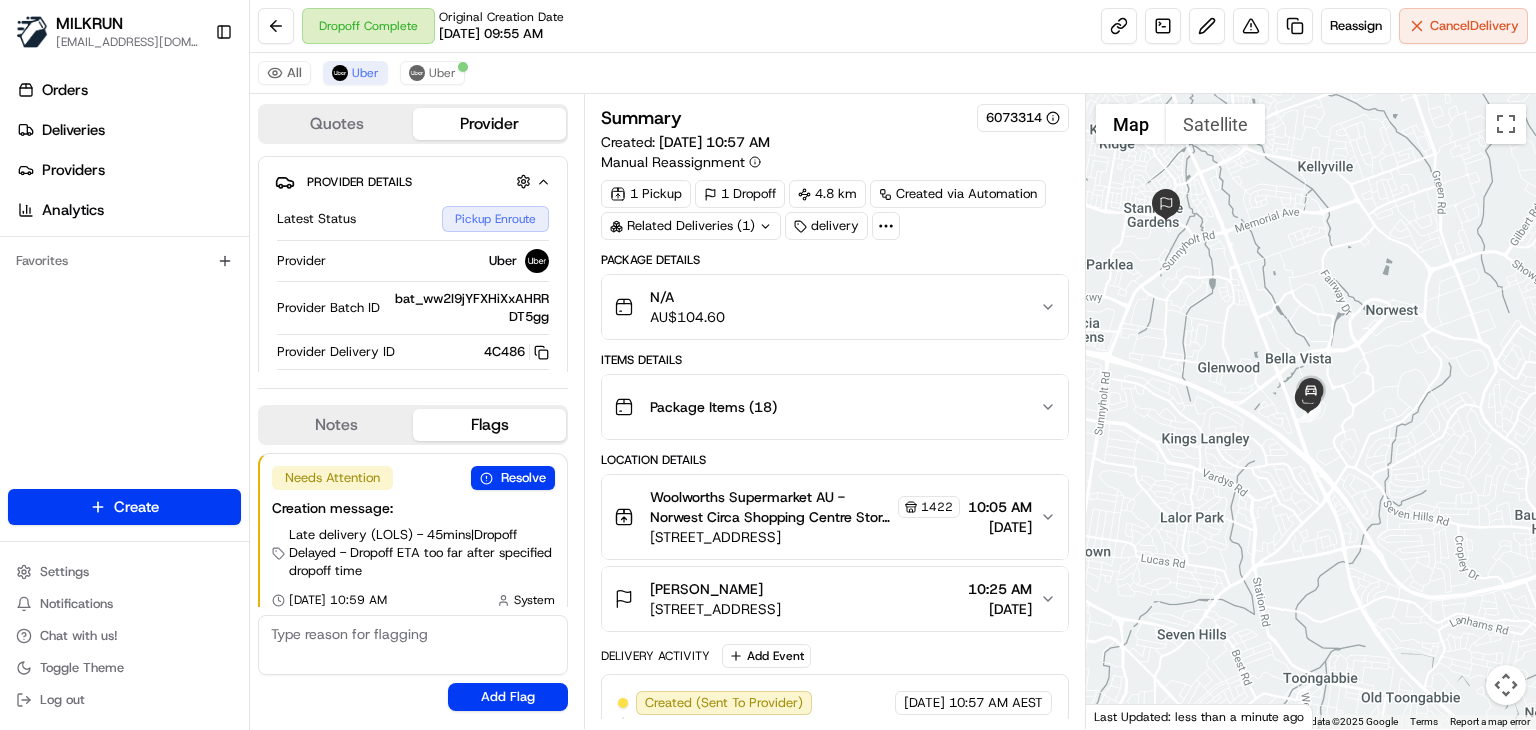 click on "Woolworths Supermarket AU - Norwest Circa Shopping Centre Store Manager" at bounding box center [772, 507] 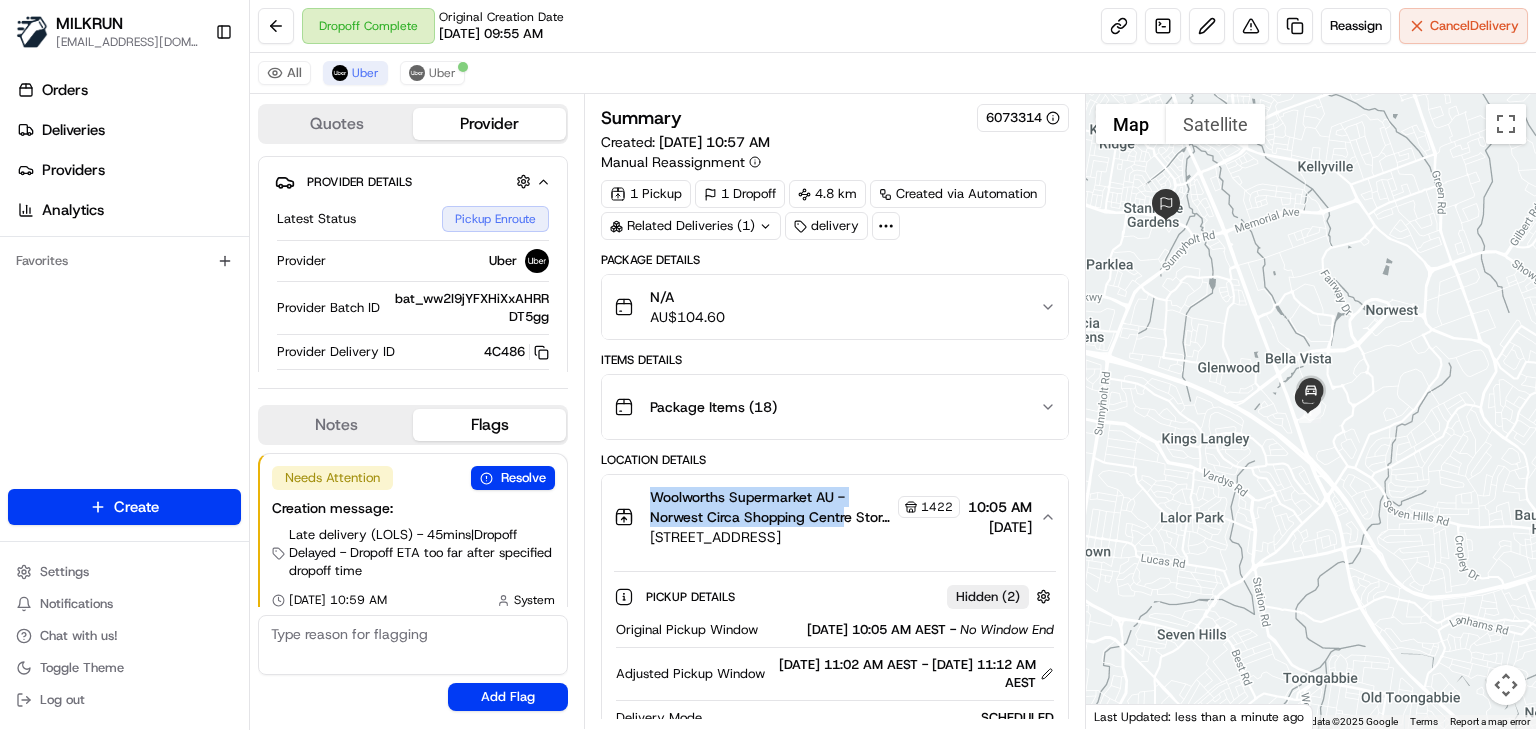 drag, startPoint x: 847, startPoint y: 517, endPoint x: 651, endPoint y: 492, distance: 197.58795 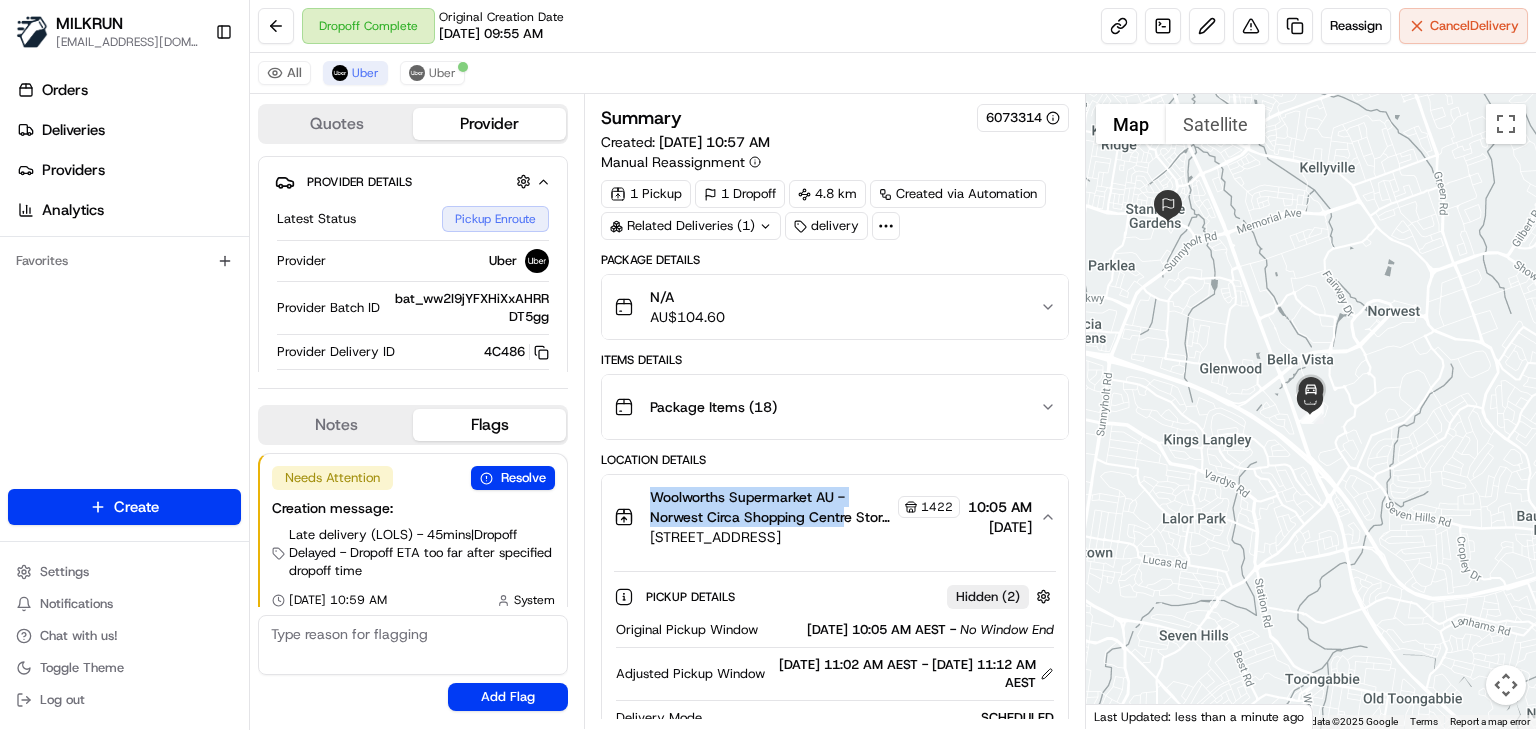 scroll, scrollTop: 684, scrollLeft: 0, axis: vertical 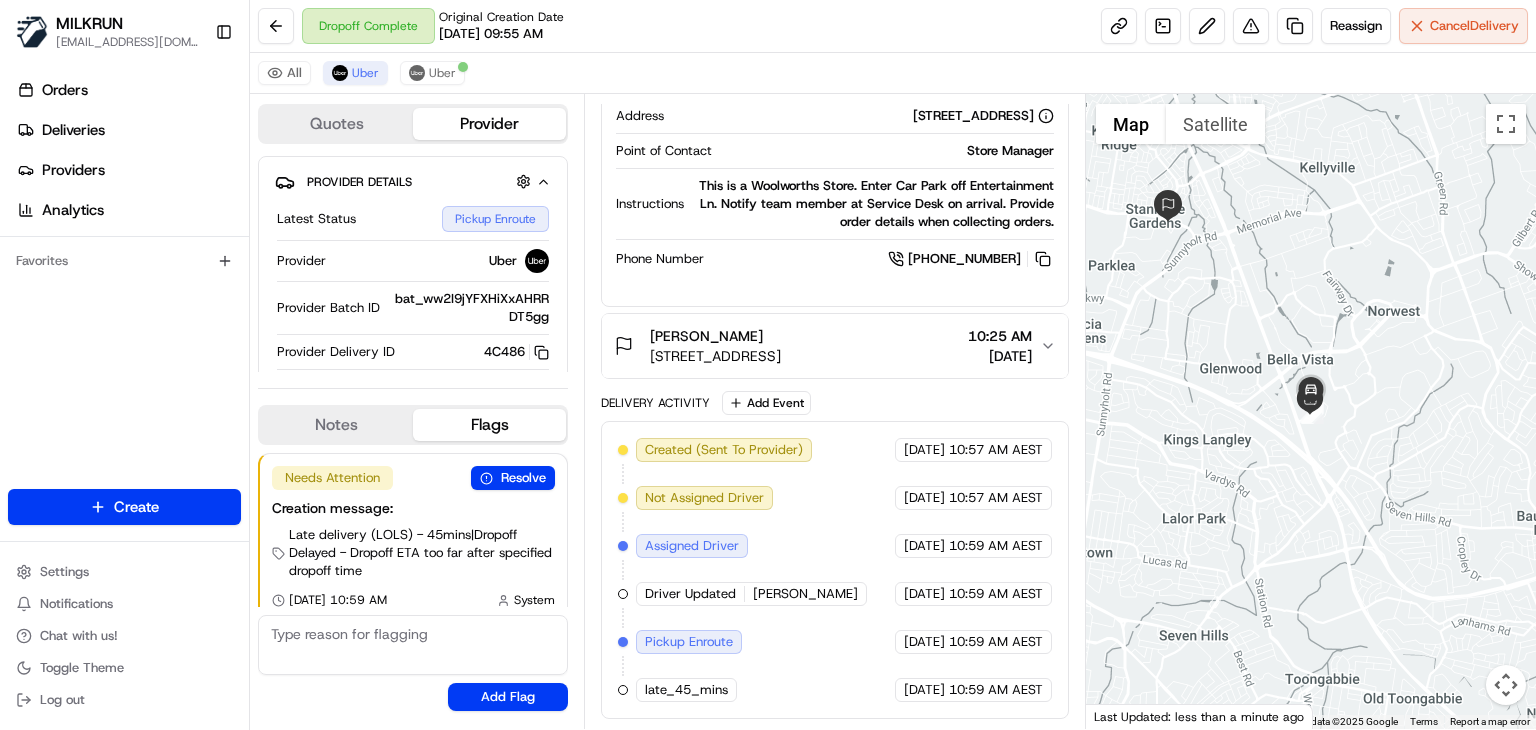 click on "Dropoff Complete Original Creation Date 07/18/2025 09:55 AM Reassign Cancel  Delivery" at bounding box center [893, 26] 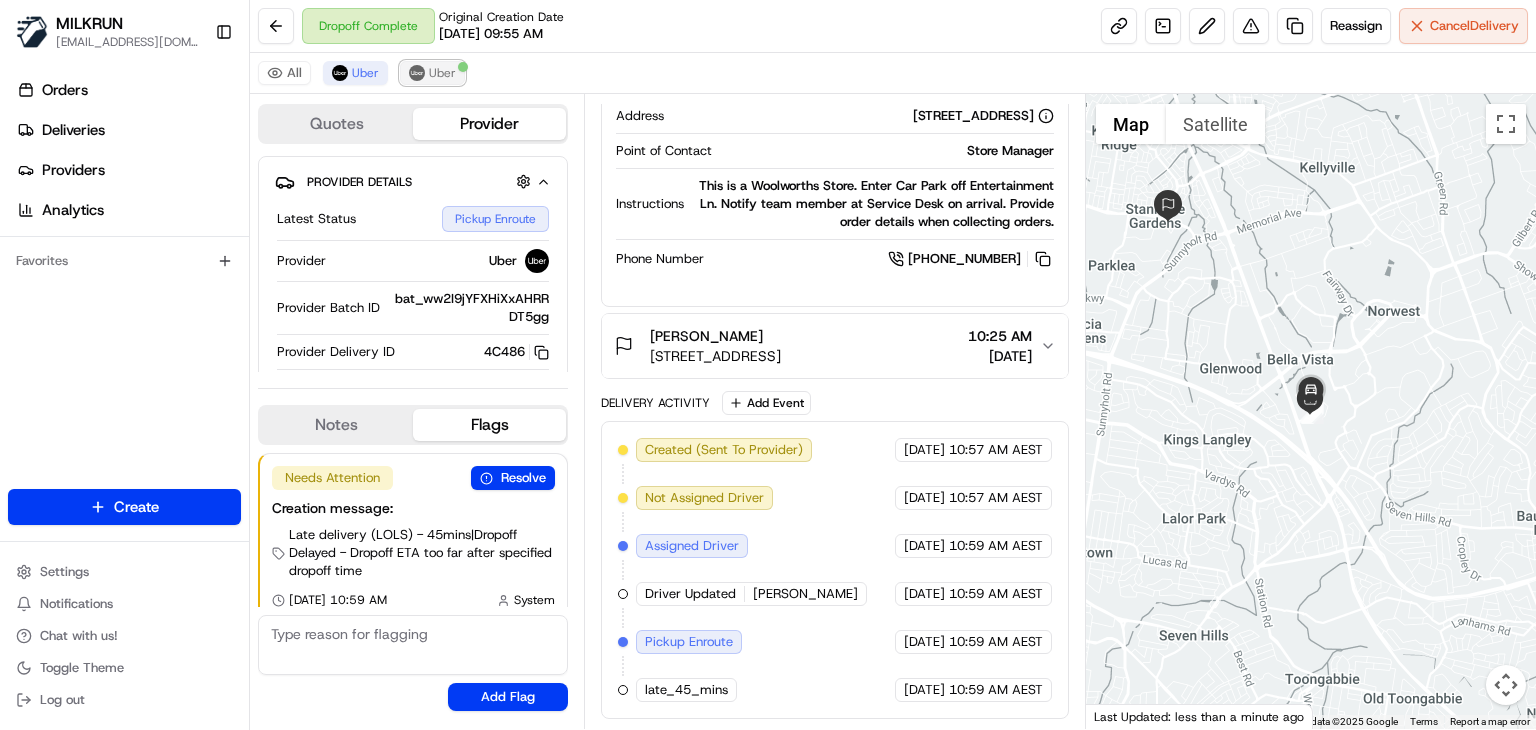 click on "Uber" at bounding box center [442, 73] 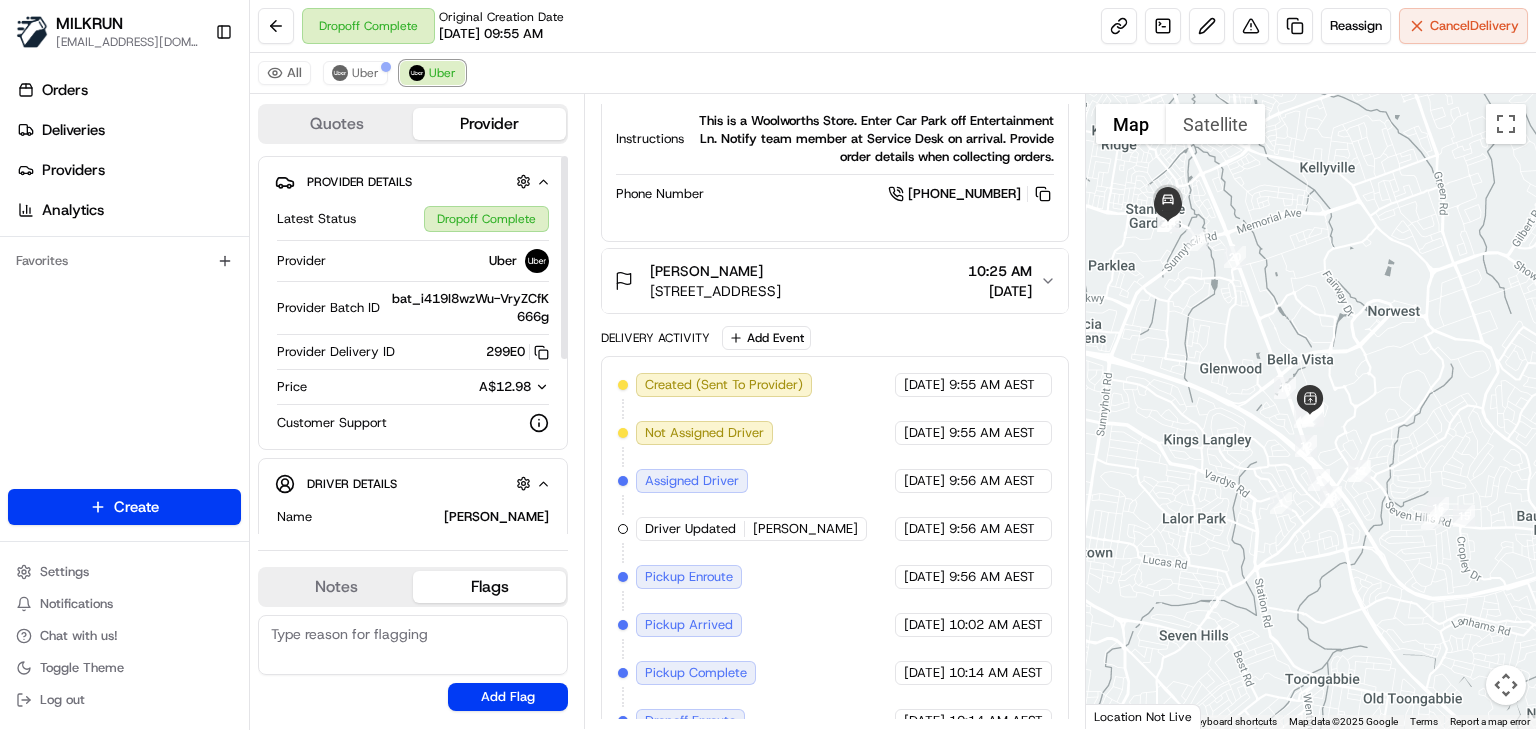 scroll, scrollTop: 868, scrollLeft: 0, axis: vertical 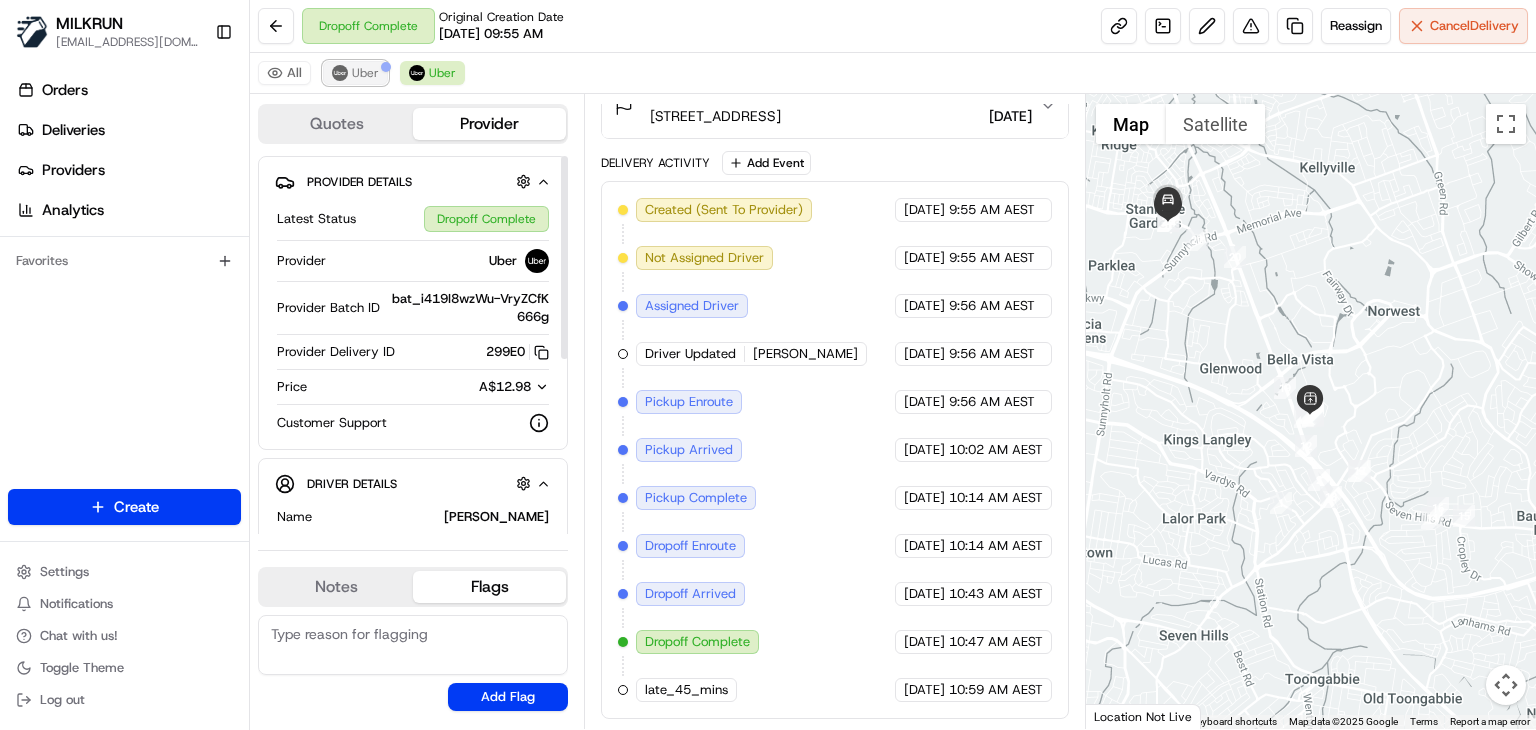 click at bounding box center [340, 73] 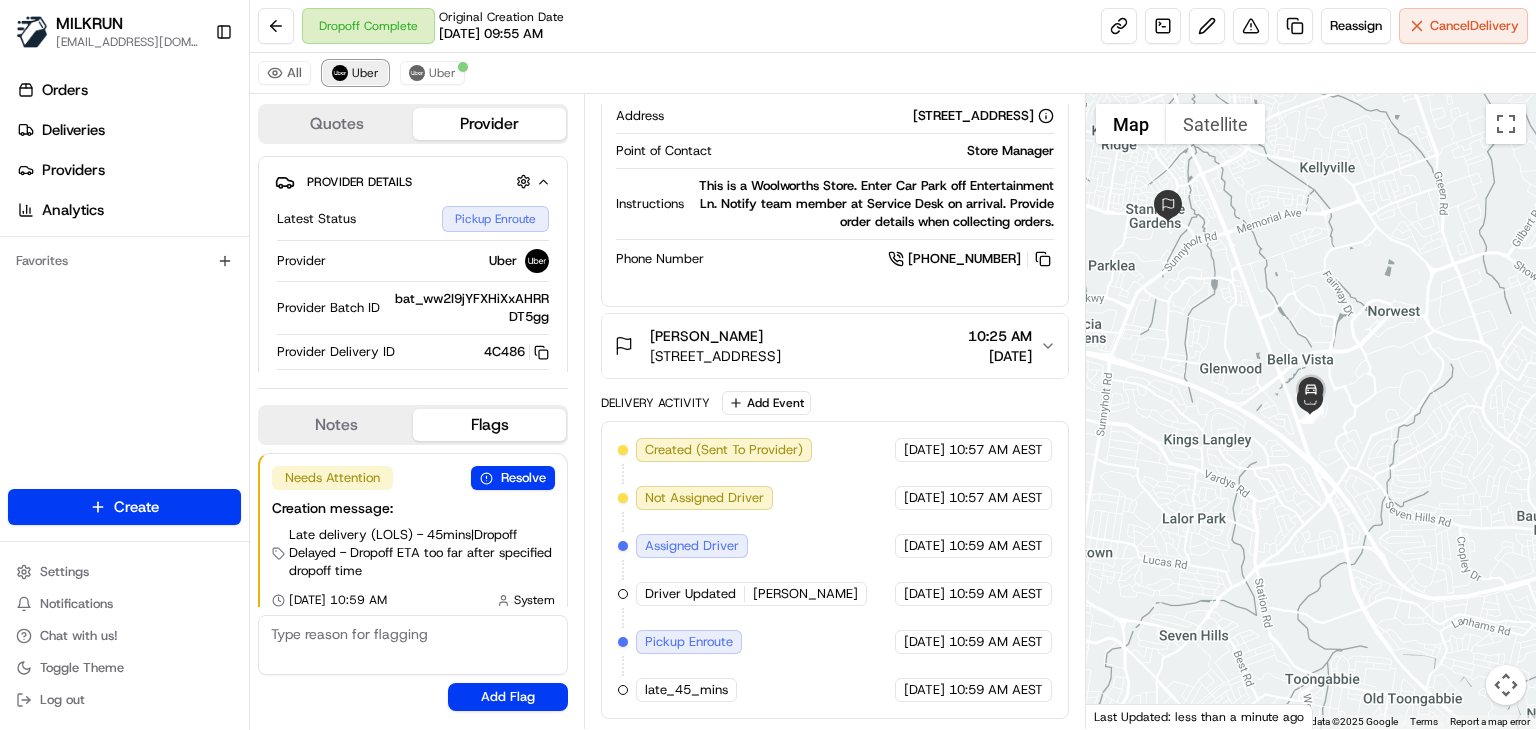 scroll, scrollTop: 684, scrollLeft: 0, axis: vertical 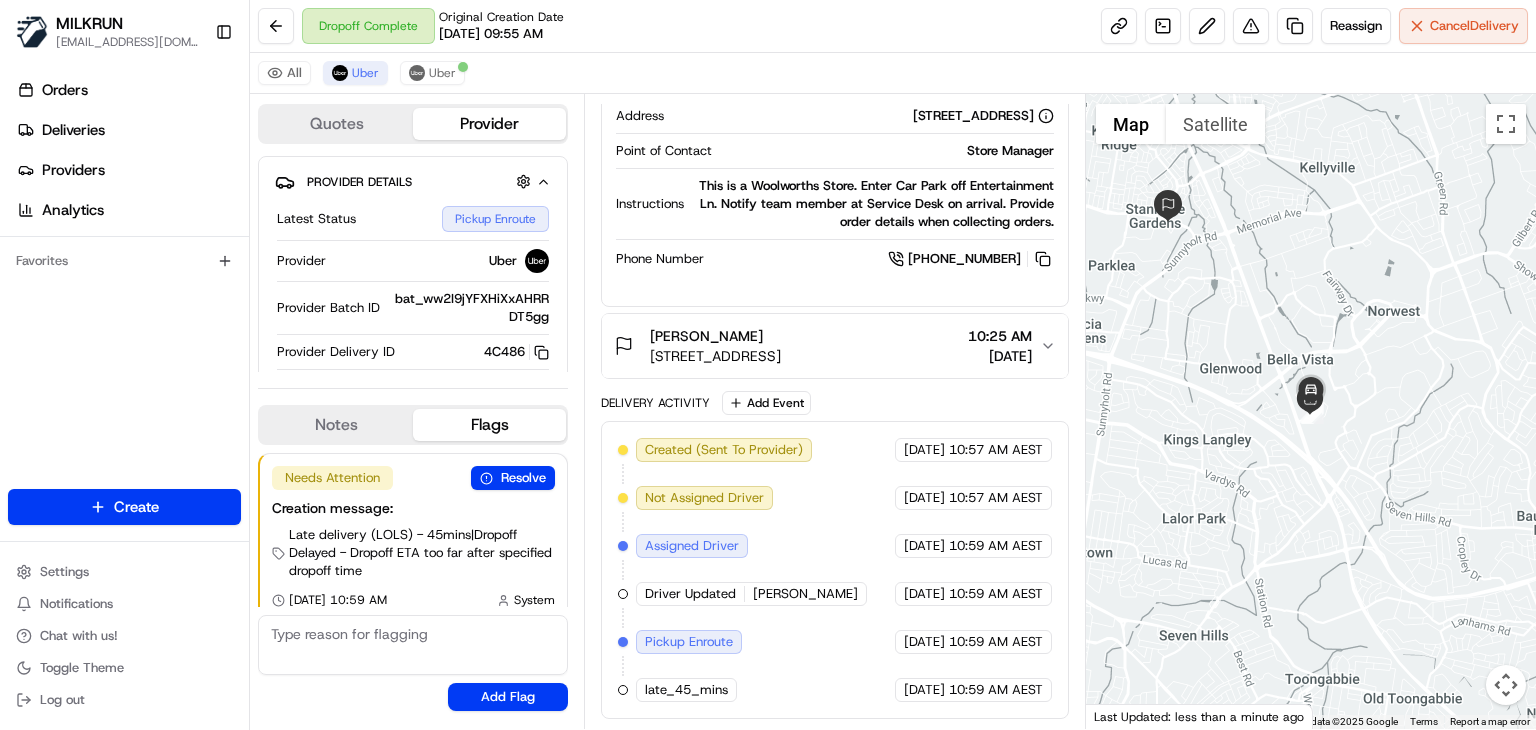 click on "Dropoff Complete Original Creation Date 07/18/2025 09:55 AM Reassign Cancel  Delivery" at bounding box center (893, 26) 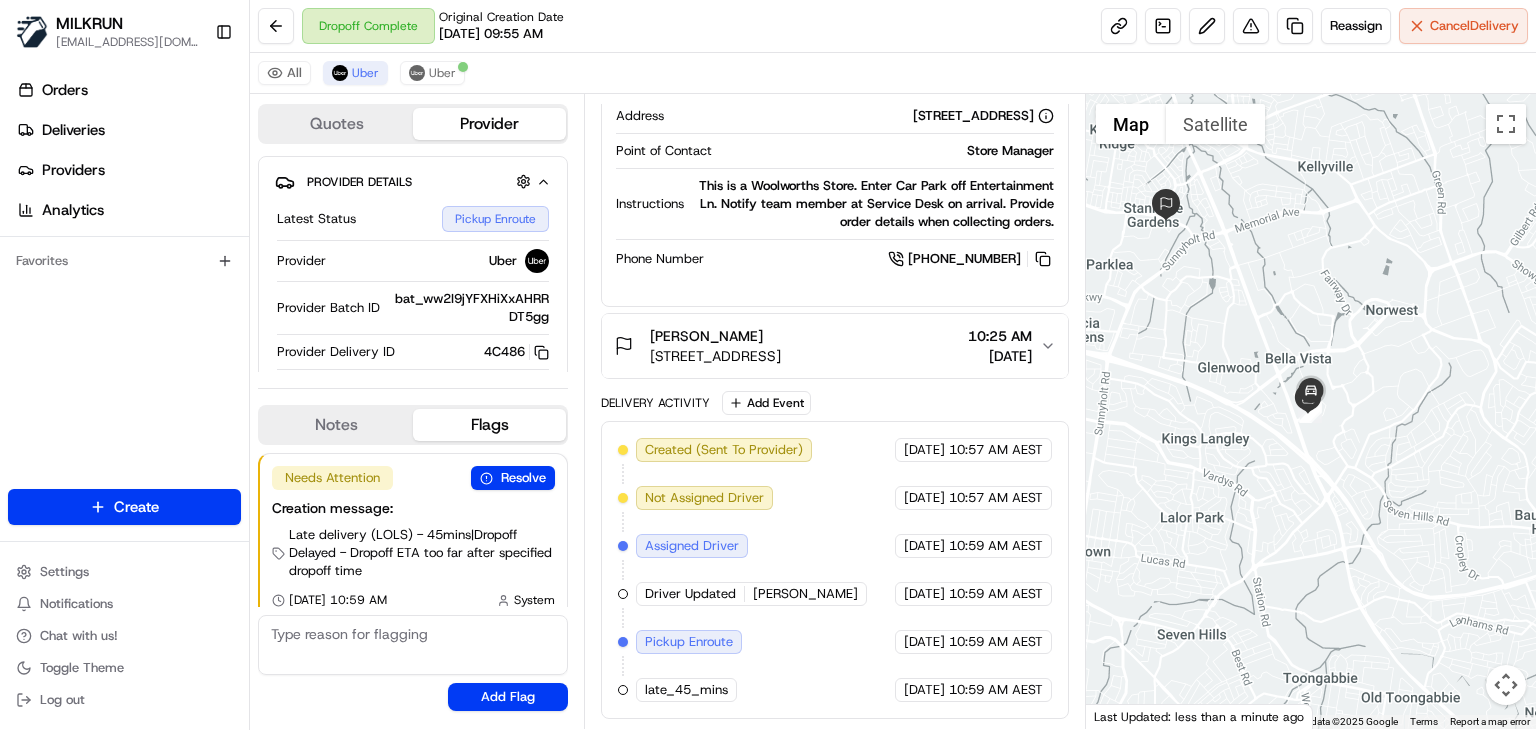 click on "Dropoff Complete Original Creation Date 07/18/2025 09:55 AM Reassign Cancel  Delivery" at bounding box center (893, 26) 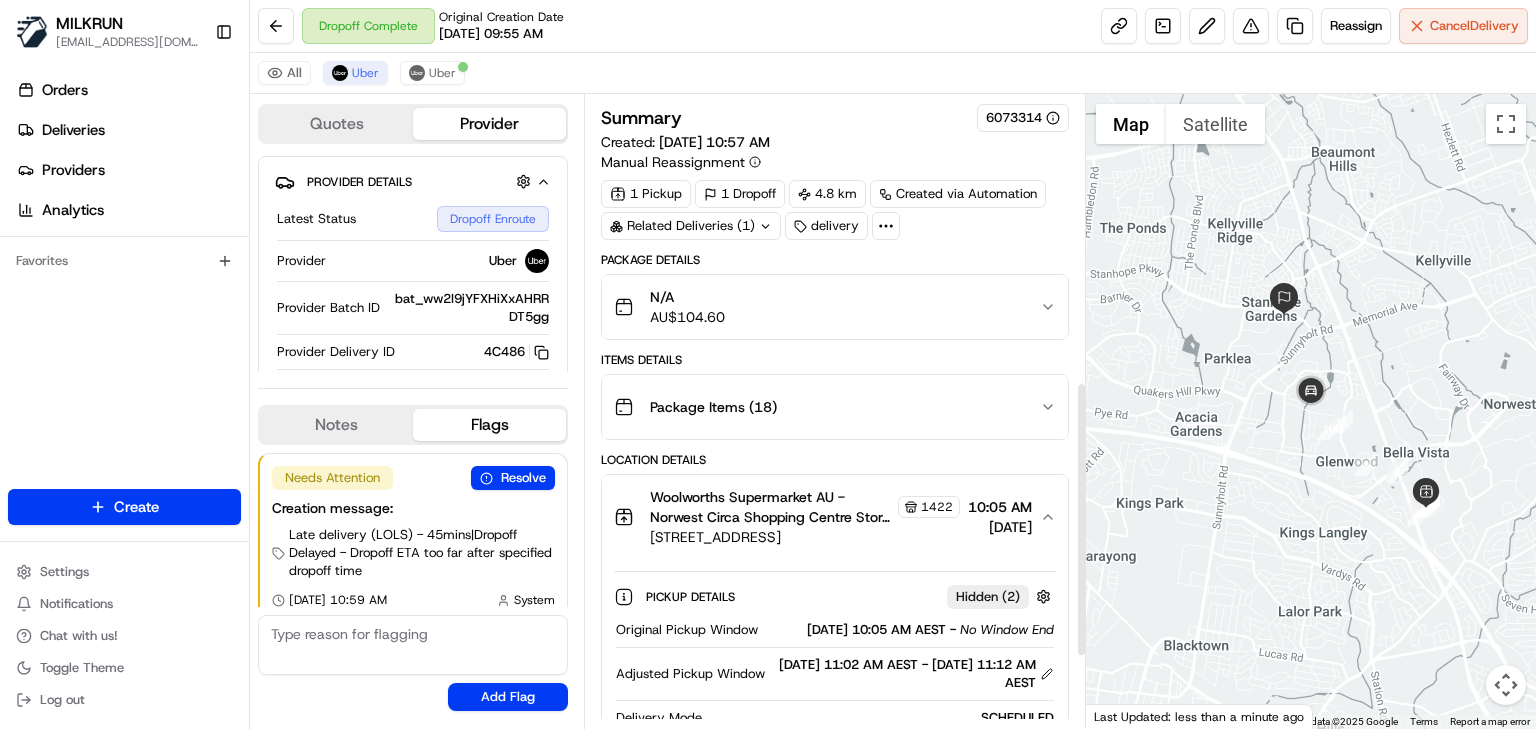 scroll, scrollTop: 826, scrollLeft: 0, axis: vertical 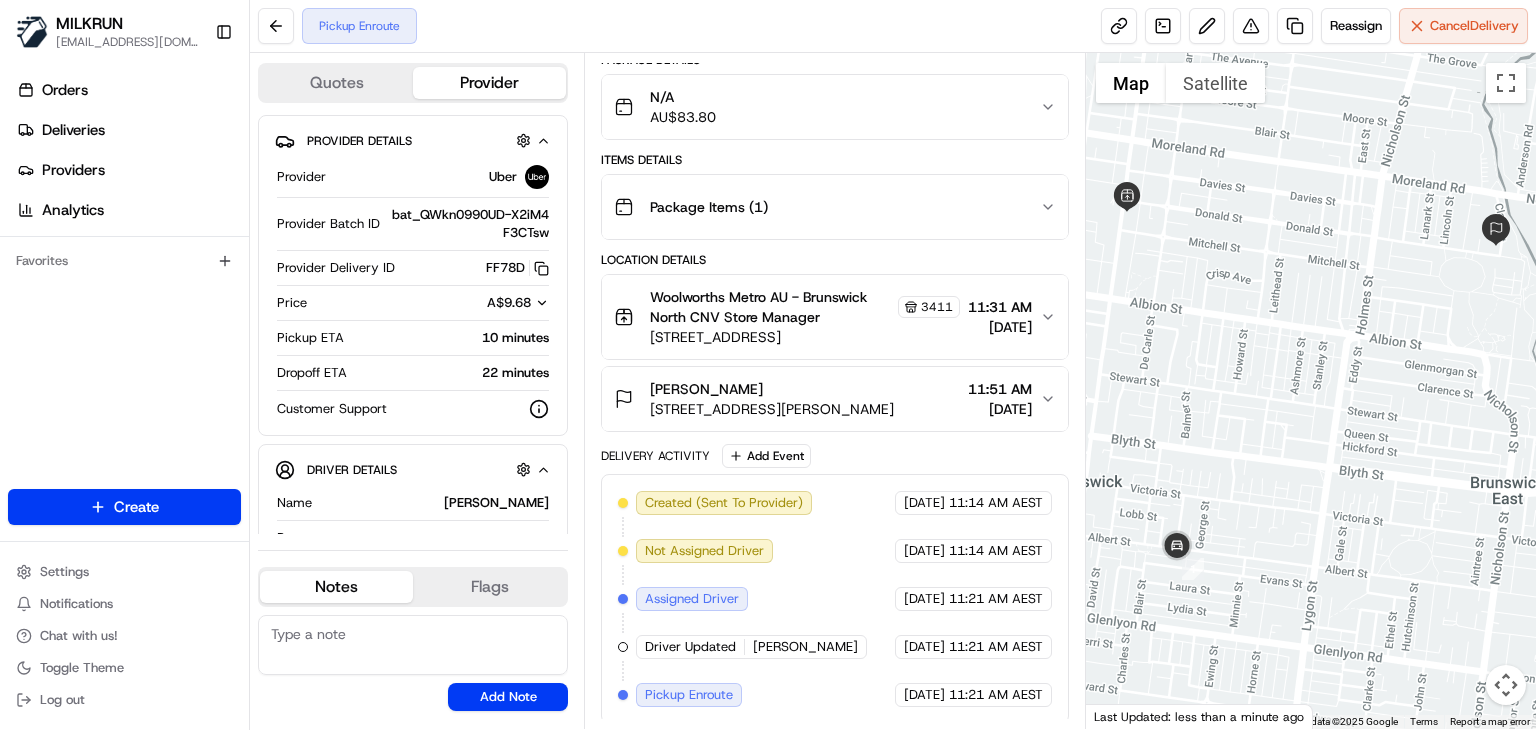 click 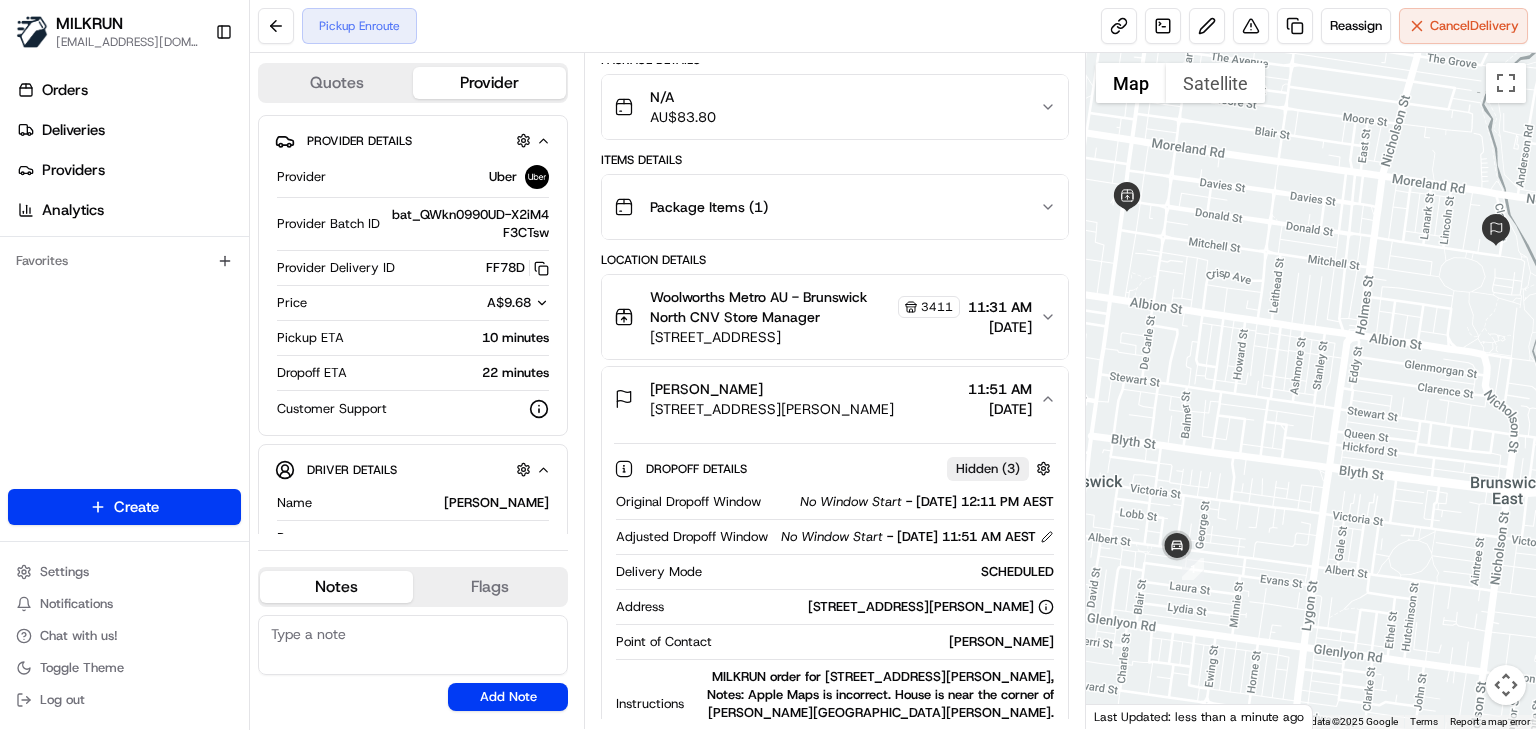 click at bounding box center (1043, 768) 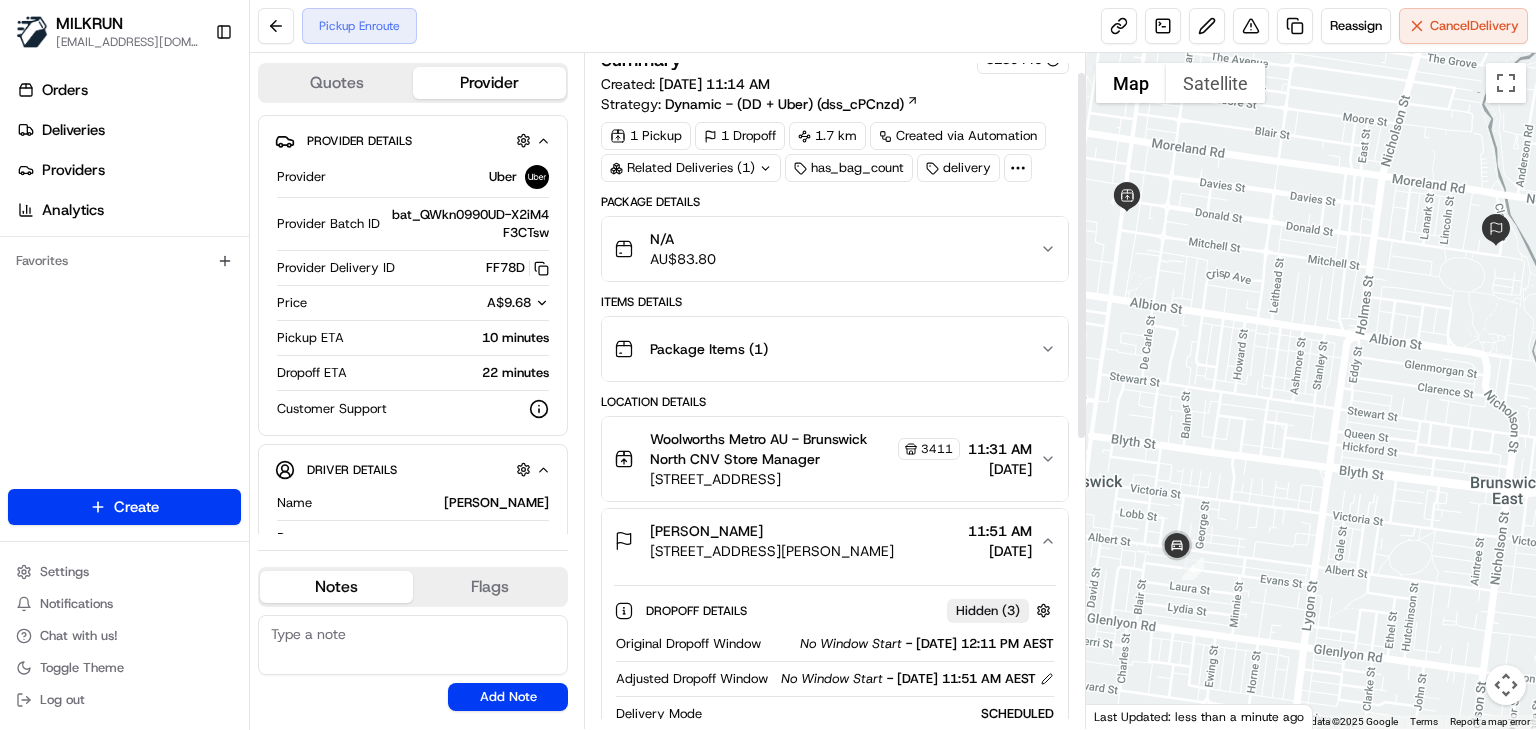 scroll, scrollTop: 0, scrollLeft: 0, axis: both 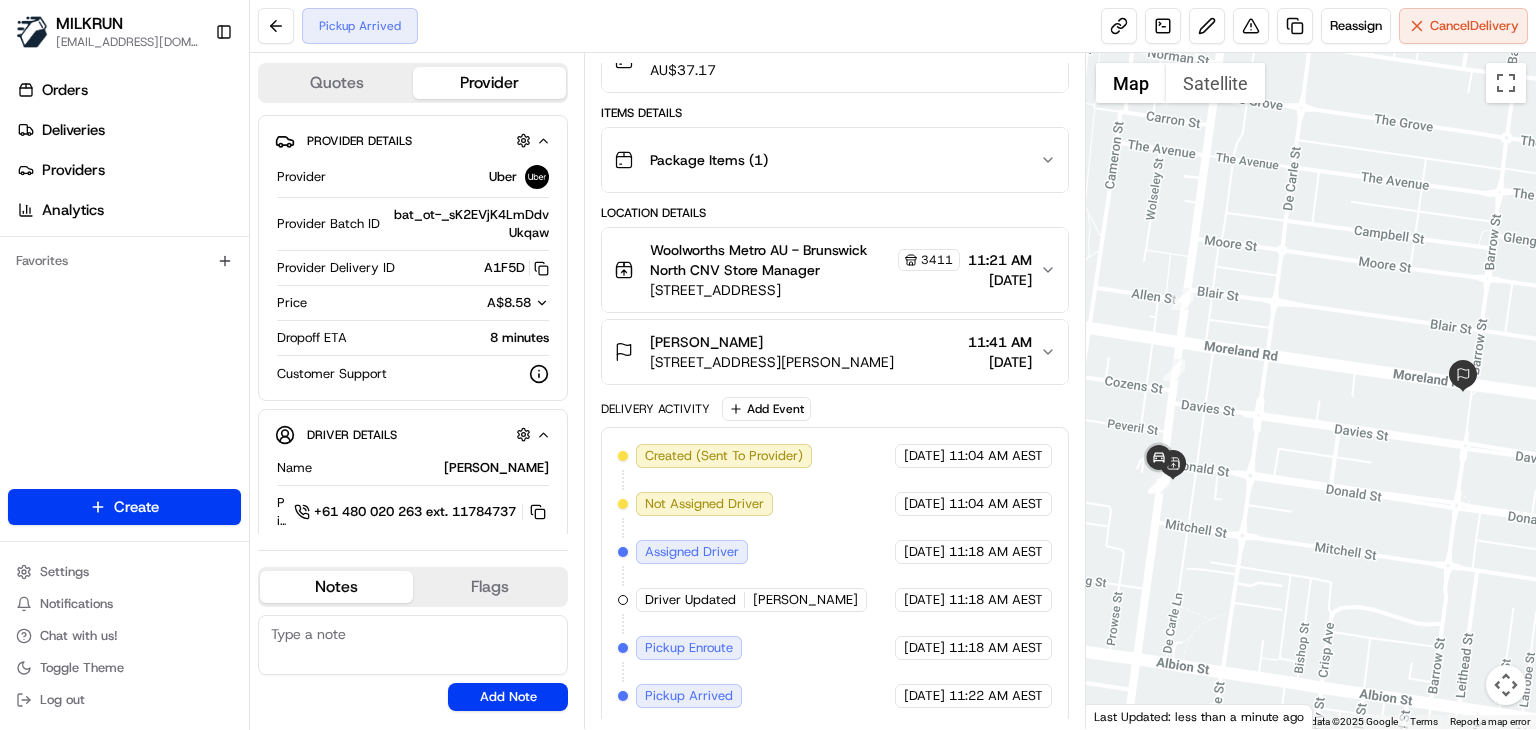 click 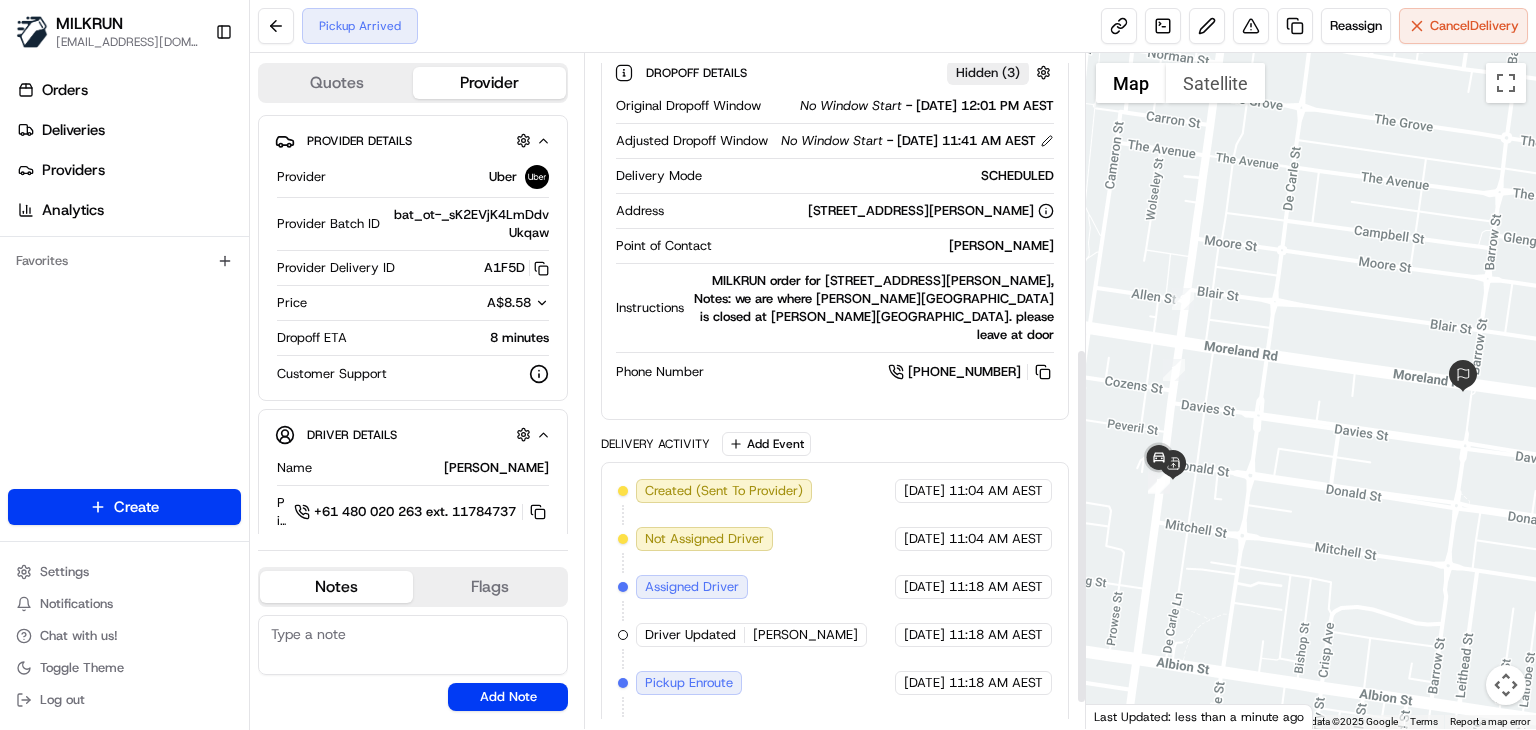 scroll, scrollTop: 556, scrollLeft: 0, axis: vertical 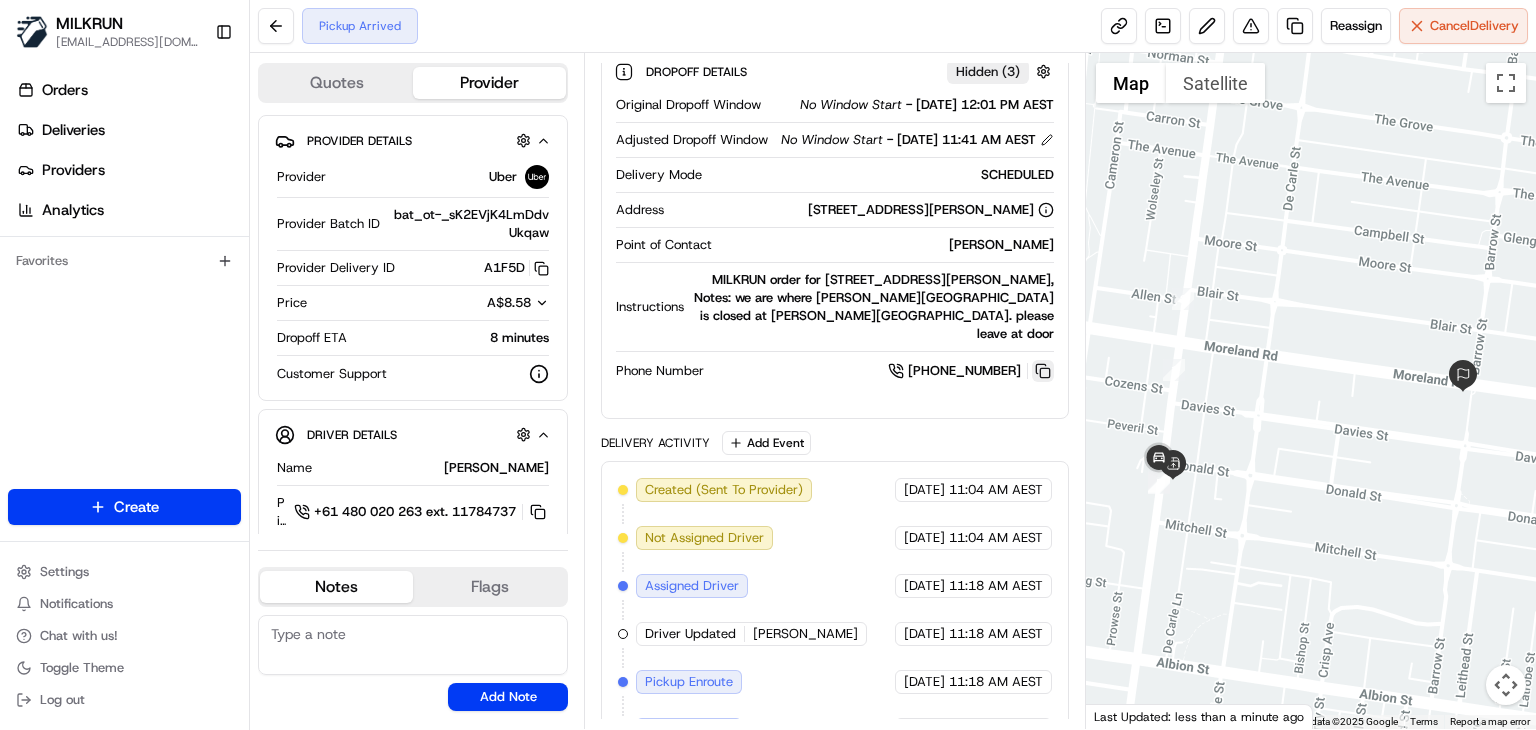 click at bounding box center (1043, 371) 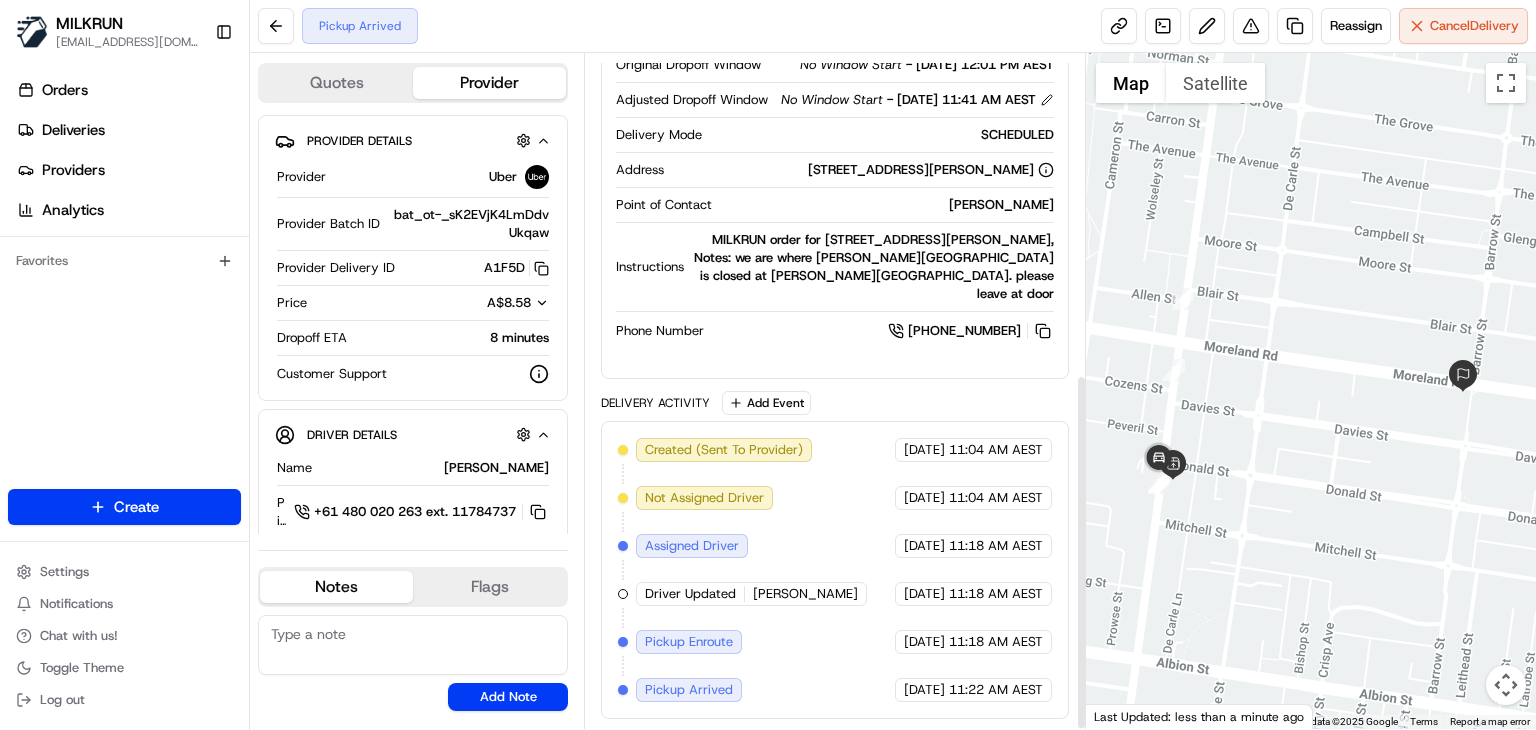 scroll, scrollTop: 607, scrollLeft: 0, axis: vertical 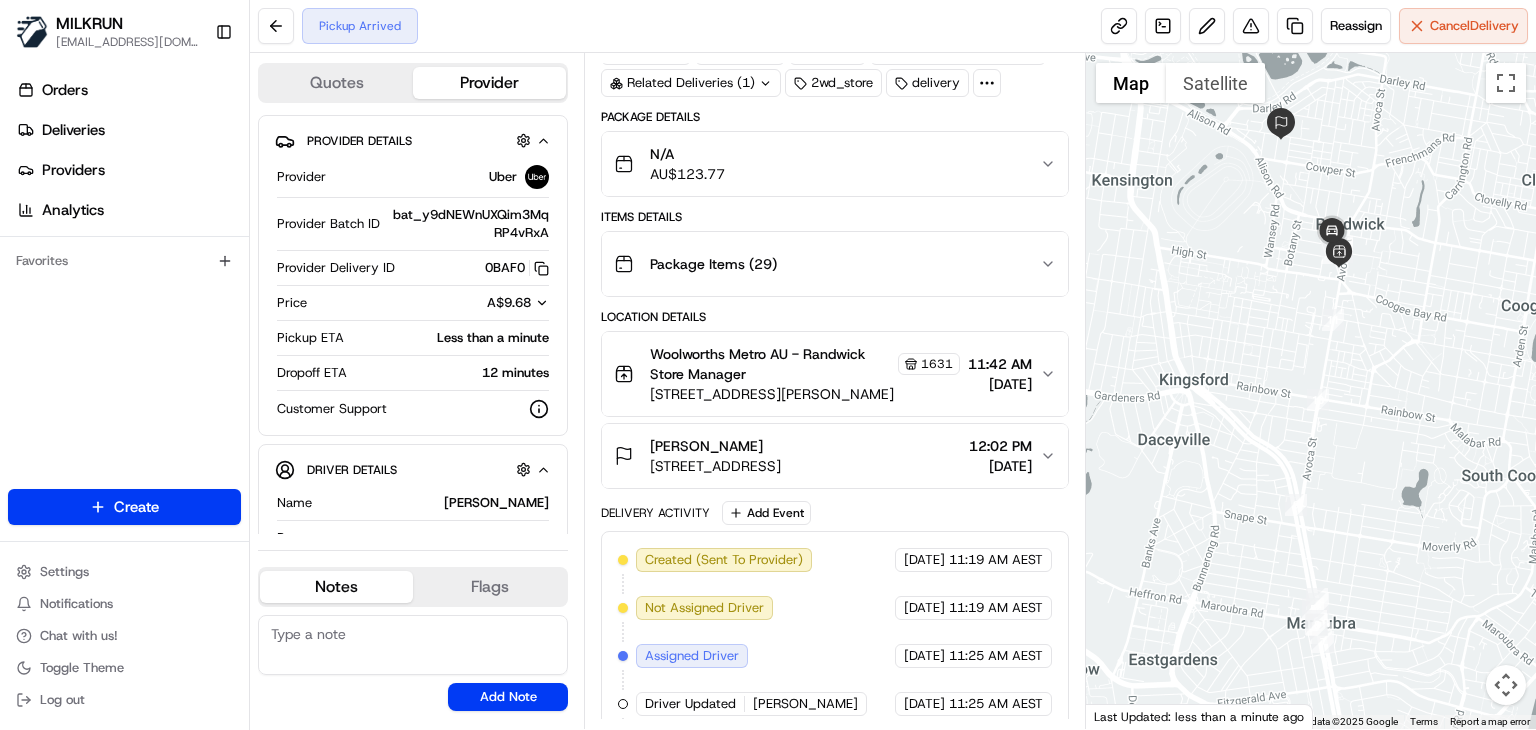 click 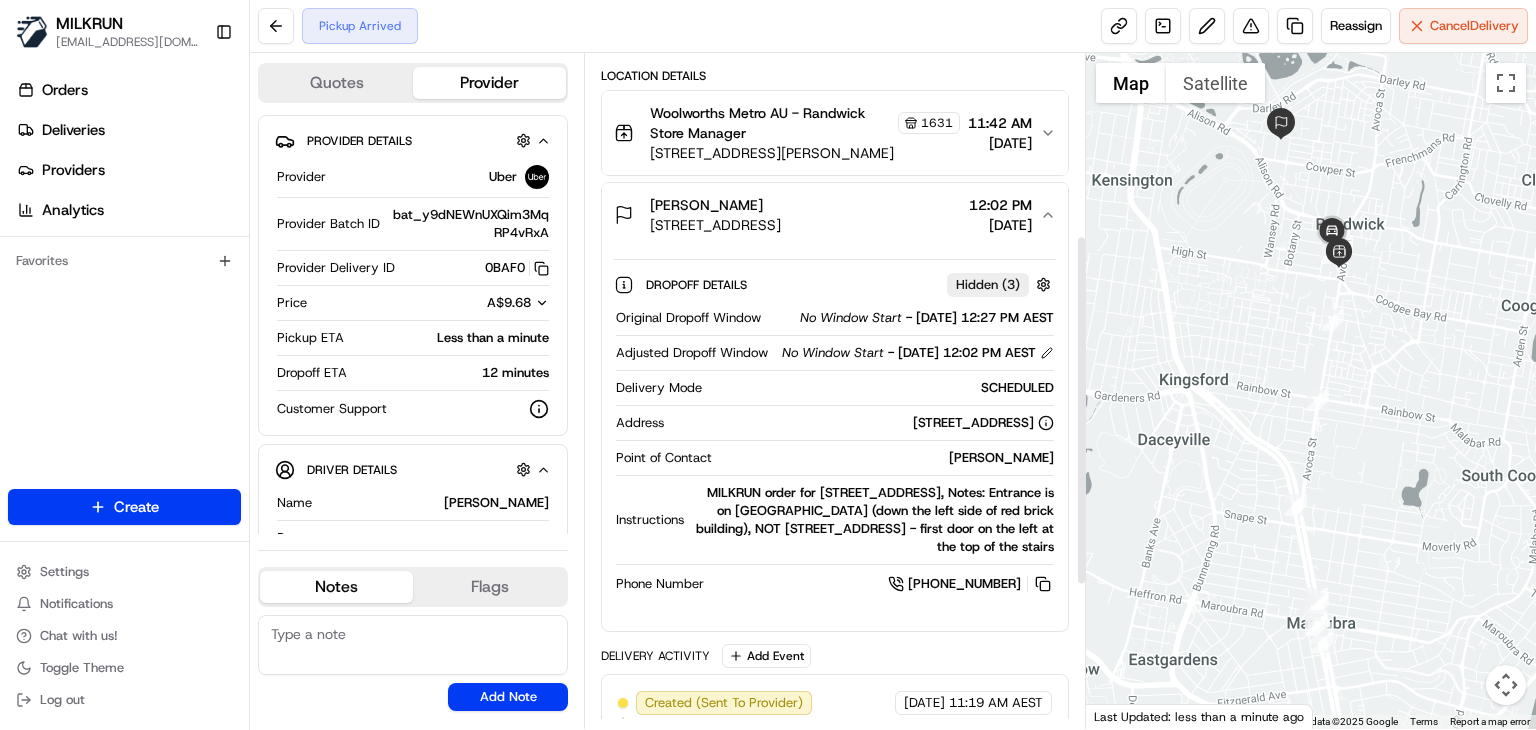 scroll, scrollTop: 349, scrollLeft: 0, axis: vertical 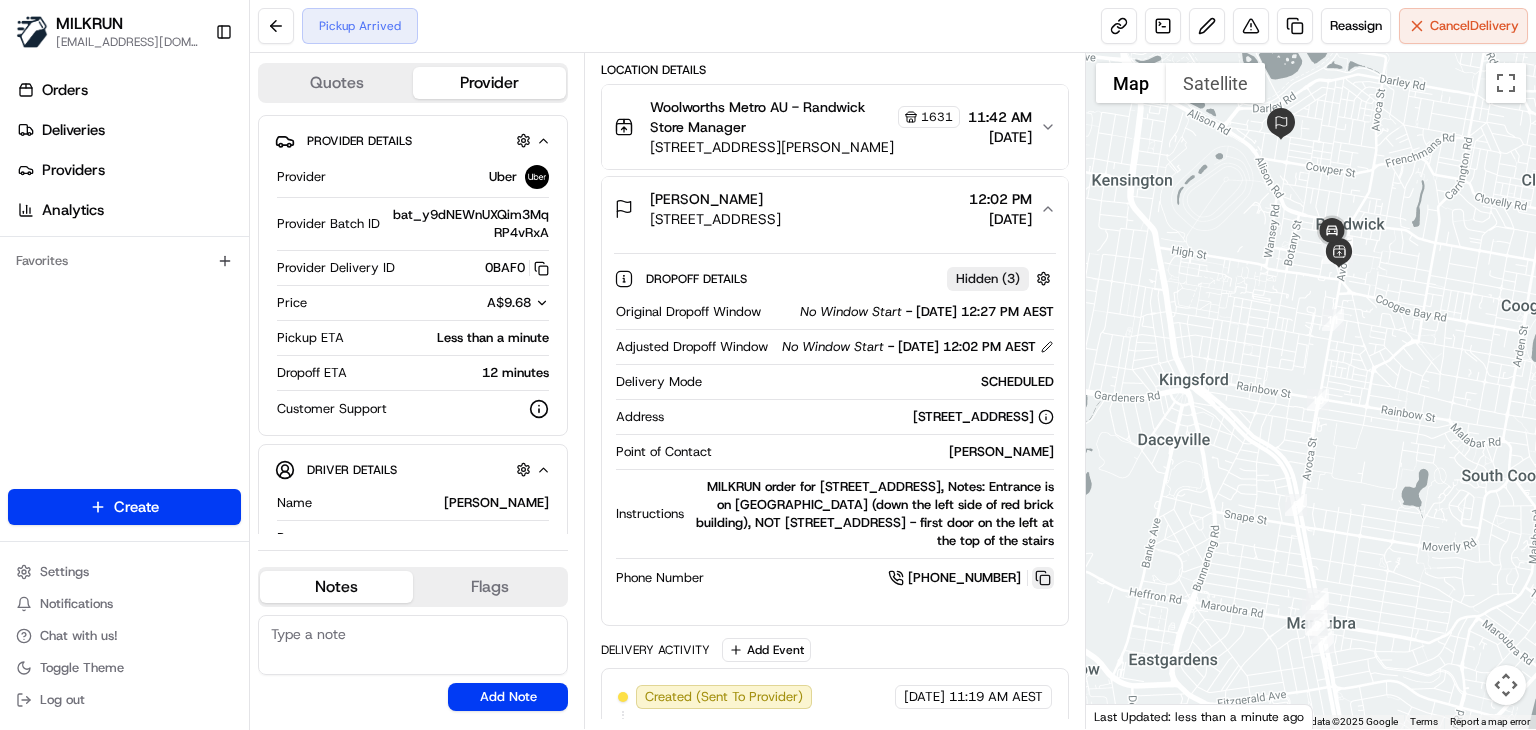 click at bounding box center (1043, 578) 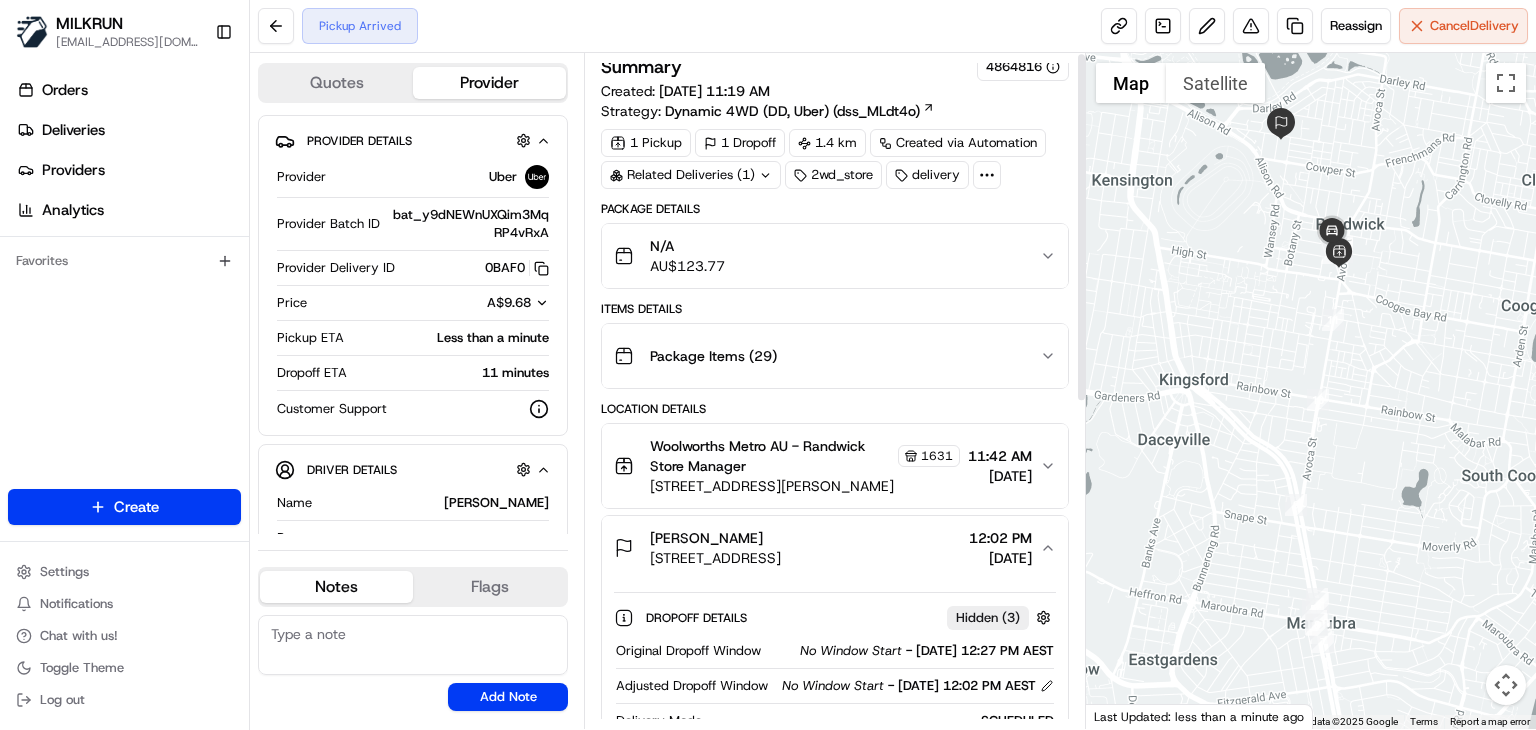 scroll, scrollTop: 0, scrollLeft: 0, axis: both 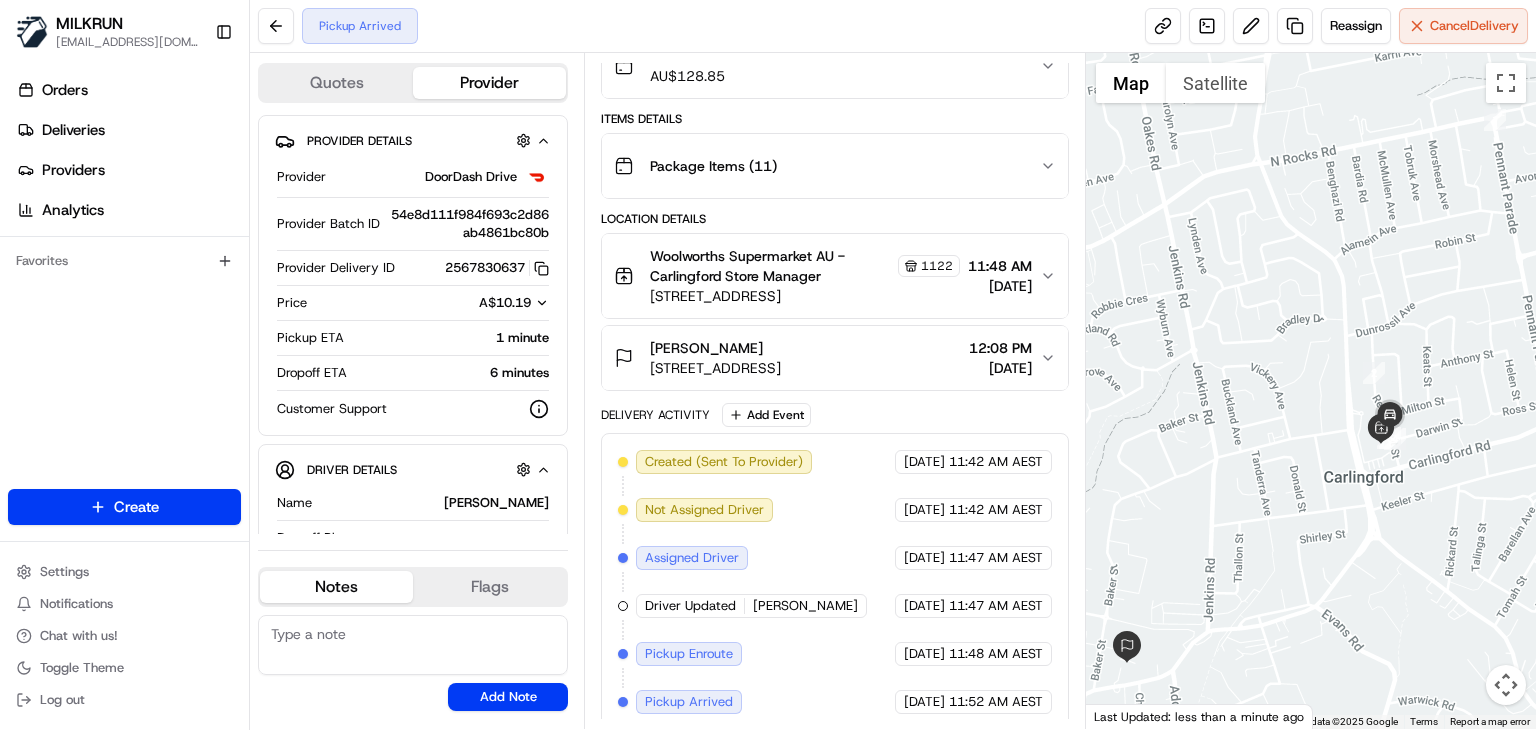 click on "Amie Finn Unit 4/7 Pleasant Ct, Carlingford, NSW 2118, AU 12:08 PM 18/07/2025" at bounding box center [835, 358] 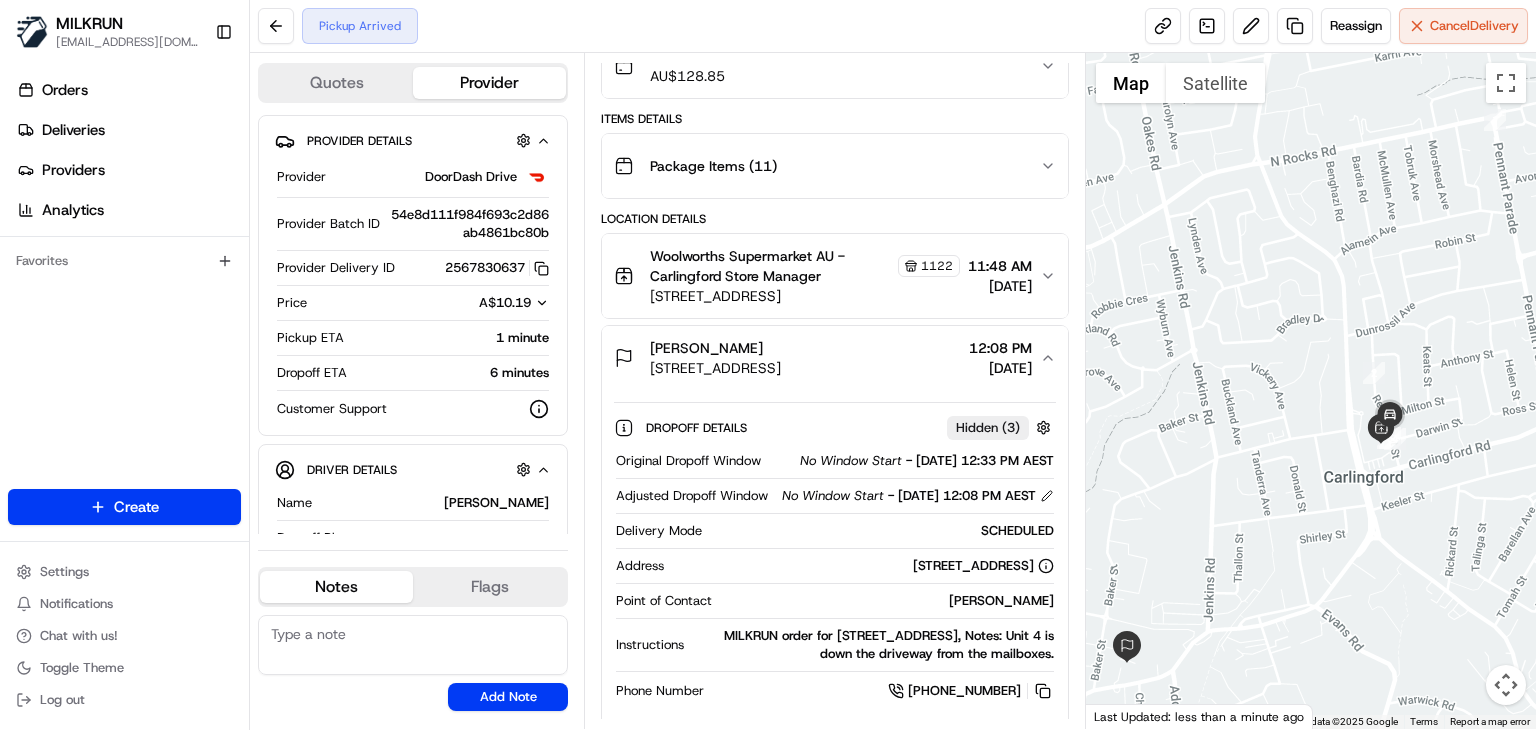 scroll, scrollTop: 359, scrollLeft: 0, axis: vertical 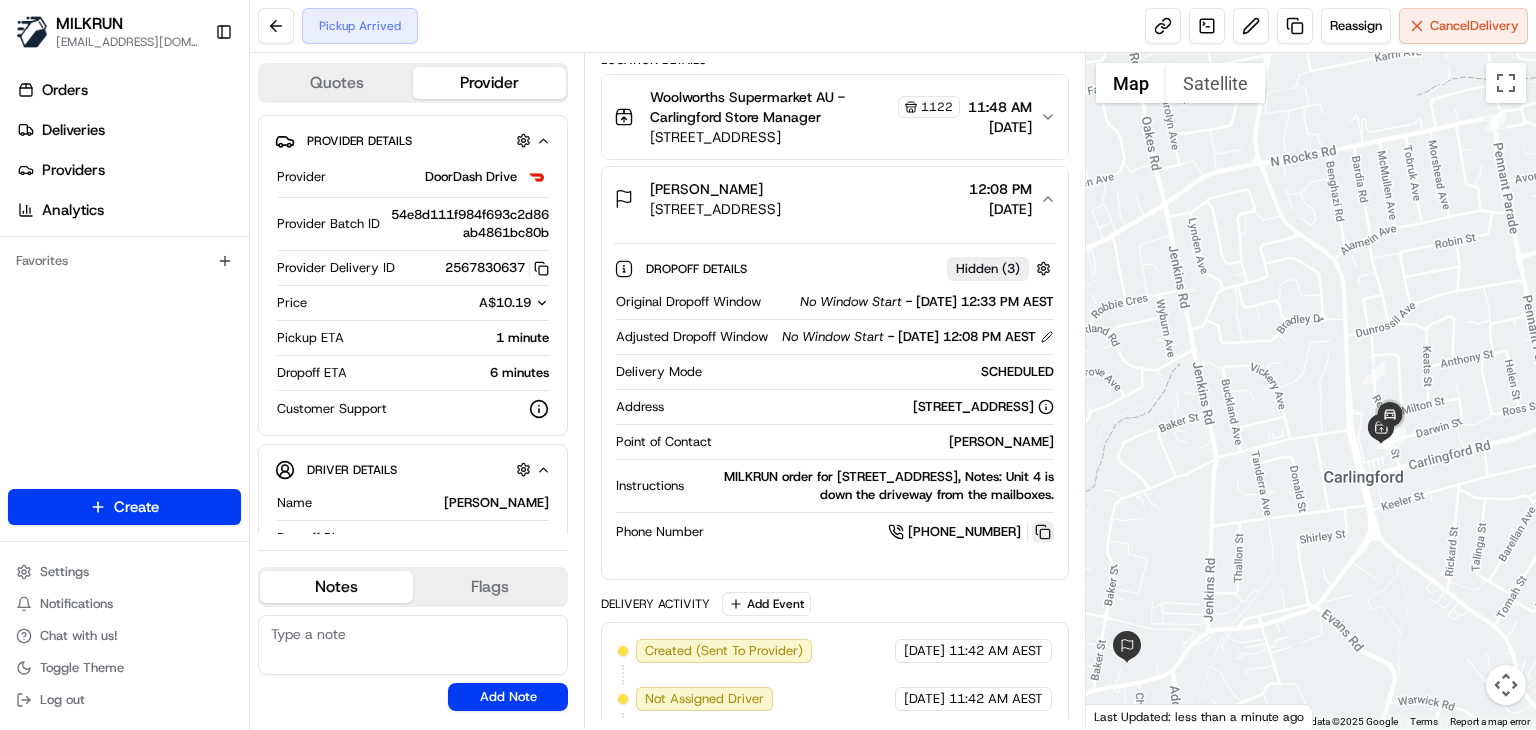 click at bounding box center [1043, 532] 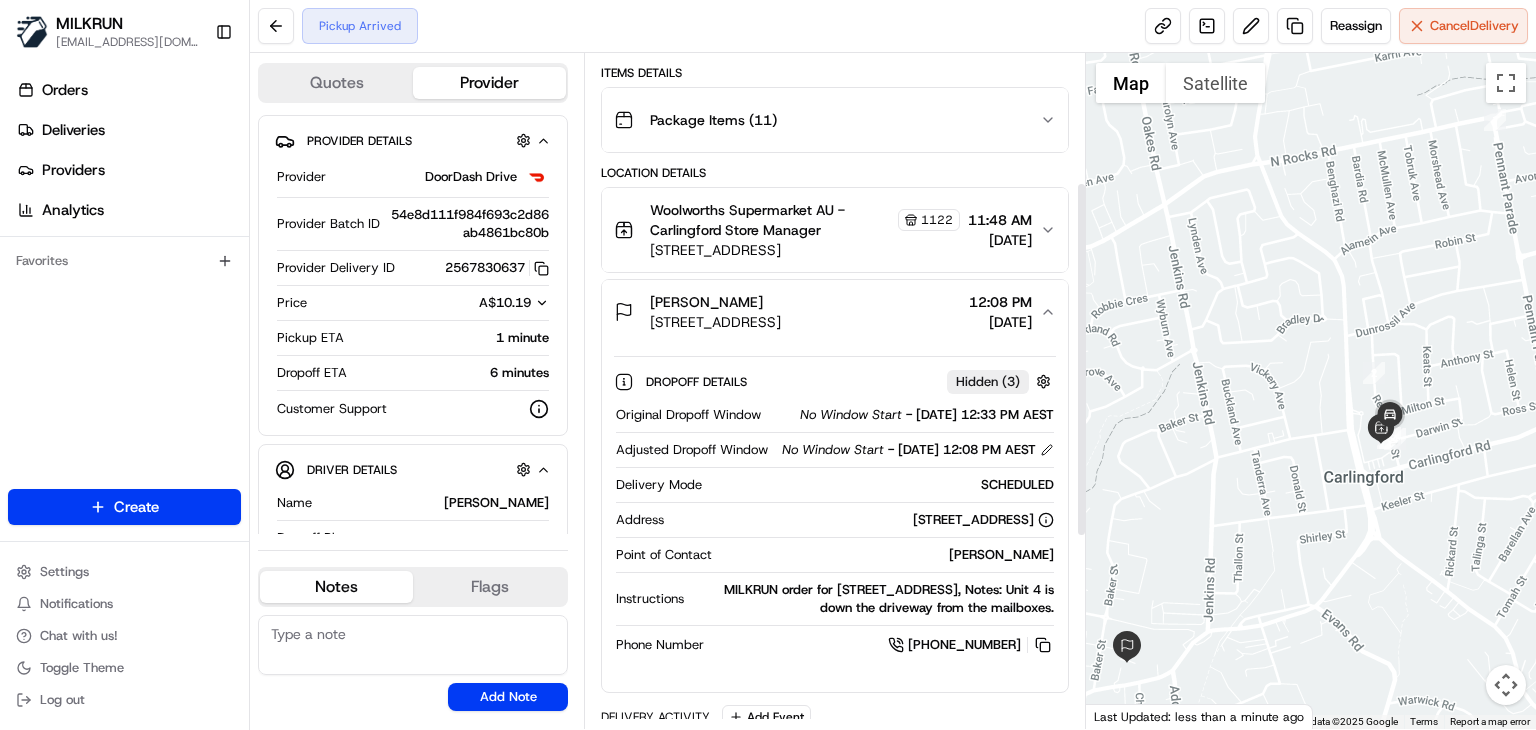 scroll, scrollTop: 244, scrollLeft: 0, axis: vertical 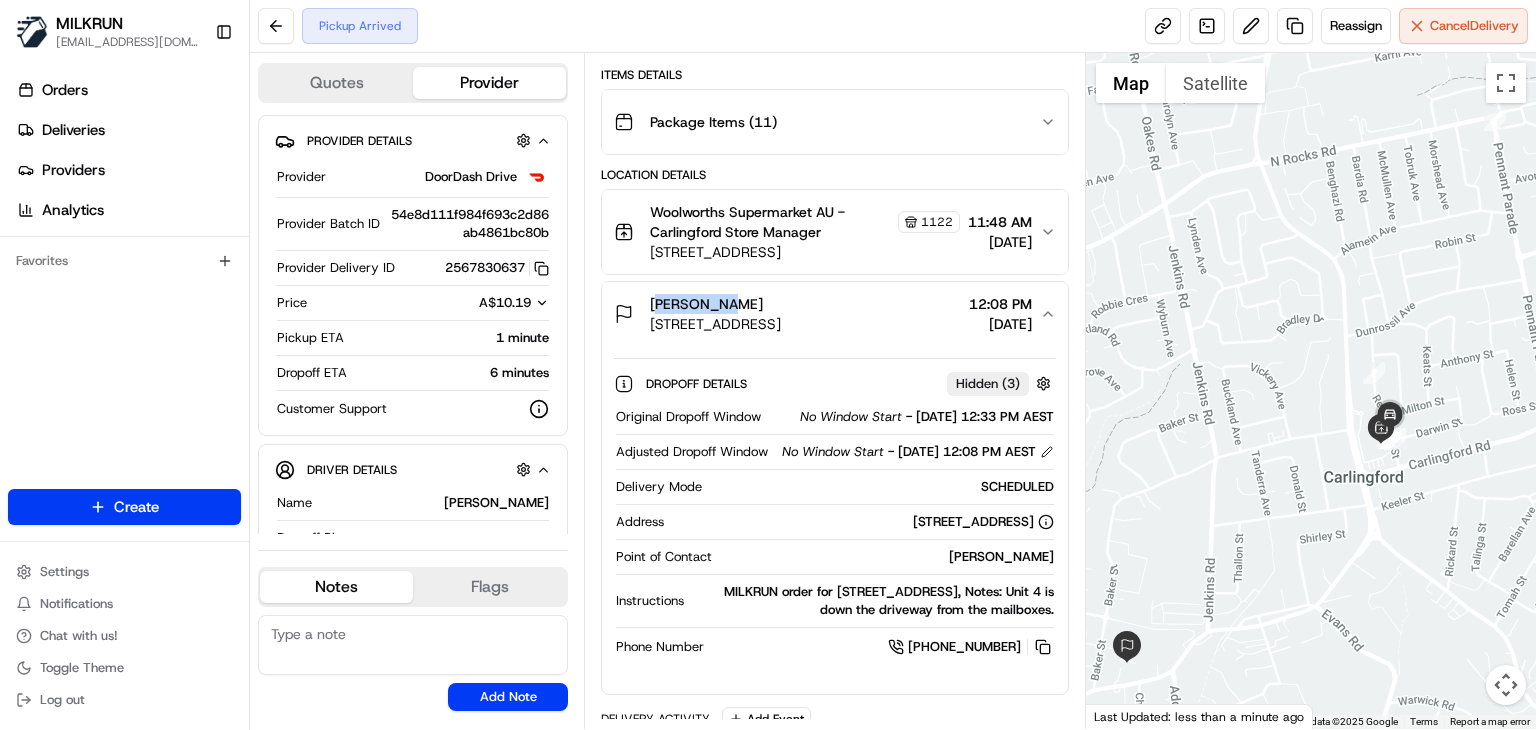 drag, startPoint x: 724, startPoint y: 303, endPoint x: 636, endPoint y: 297, distance: 88.20431 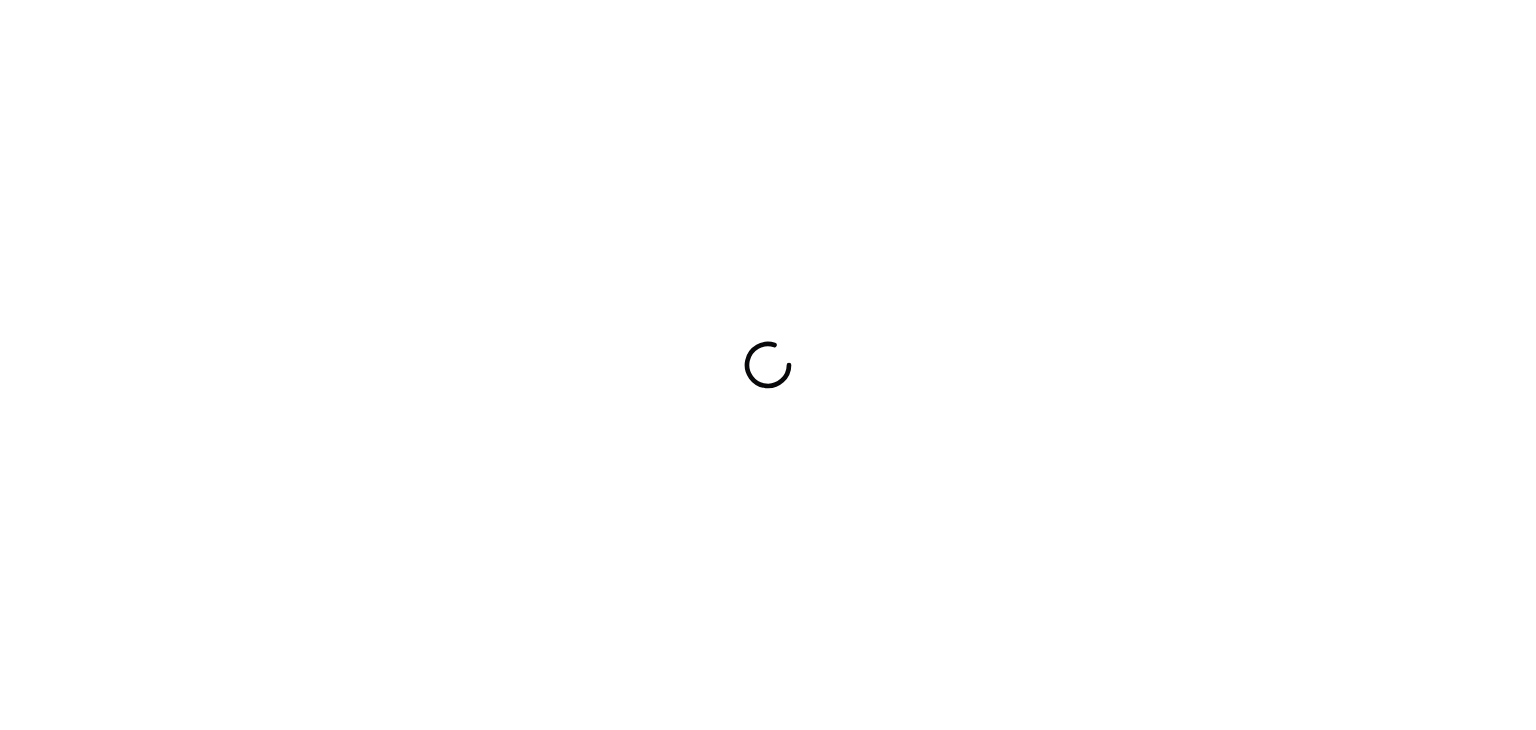 scroll, scrollTop: 0, scrollLeft: 0, axis: both 